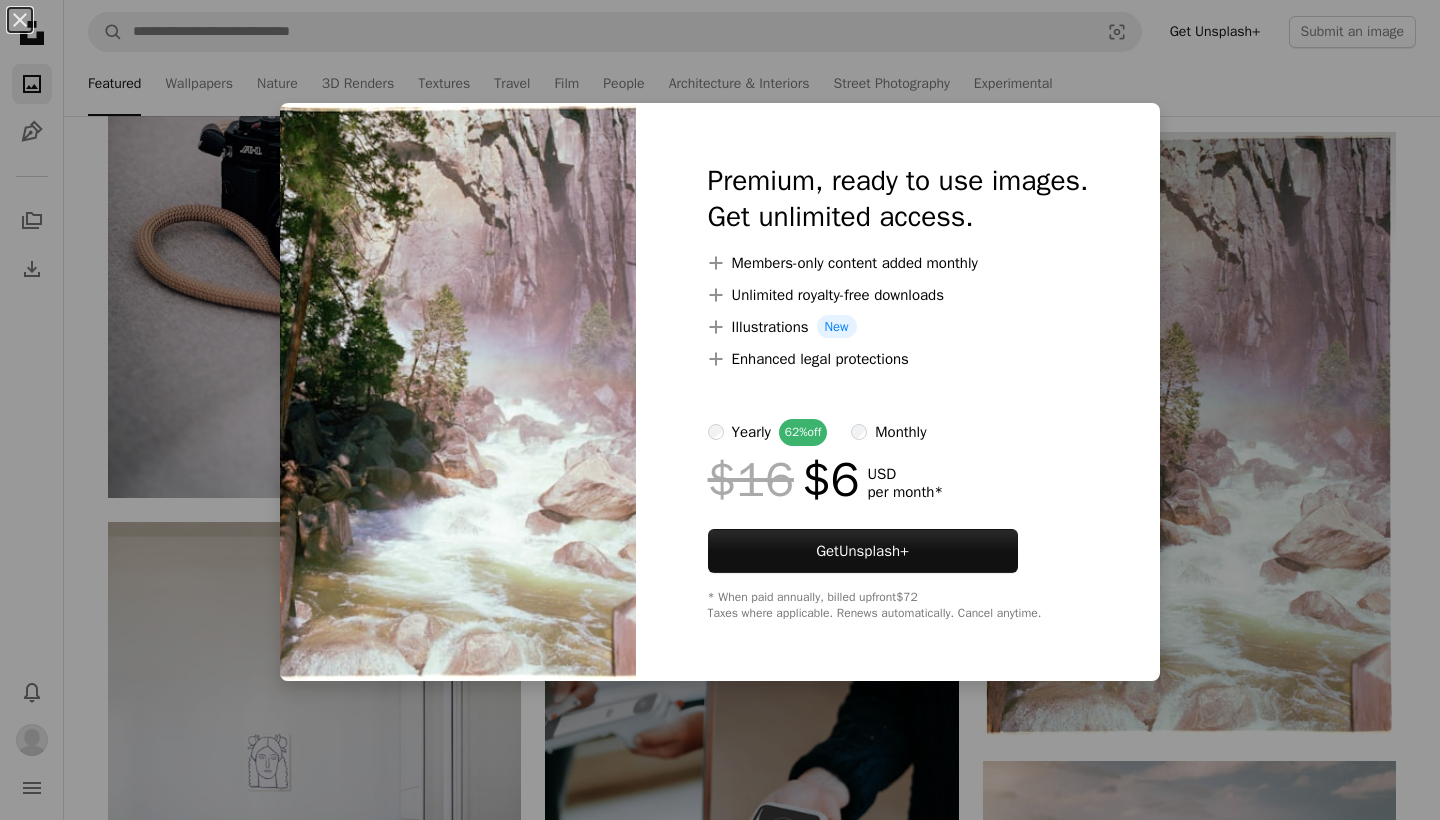 scroll, scrollTop: 40220, scrollLeft: 0, axis: vertical 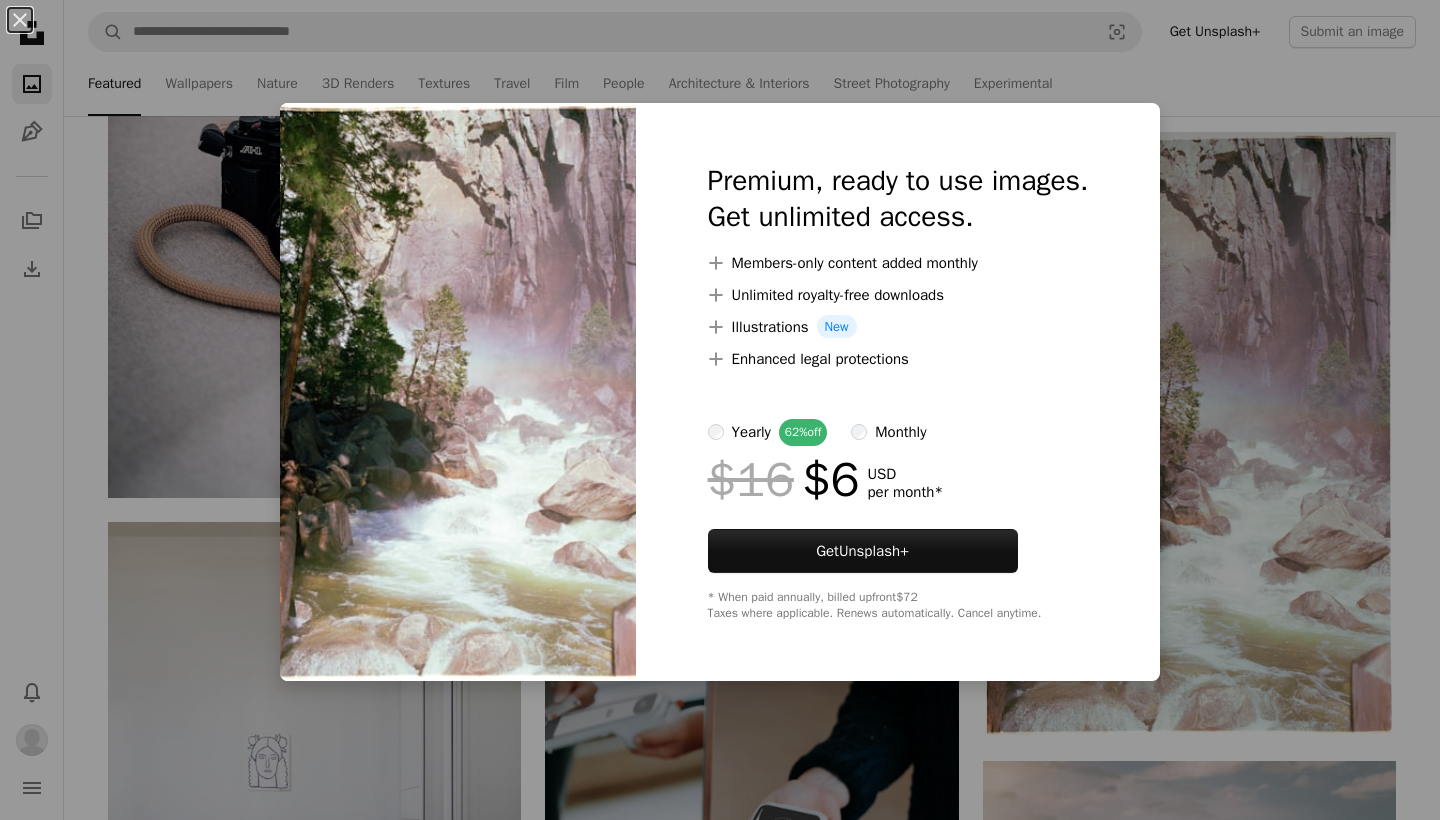 click on "An X shape Premium, ready to use images. Get unlimited access. A plus sign Members-only content added monthly A plus sign Unlimited royalty-free downloads A plus sign Illustrations  New A plus sign Enhanced legal protections yearly 62%  off monthly $16   $6 USD per month * Get  Unsplash+ * When paid annually, billed upfront  $72 Taxes where applicable. Renews automatically. Cancel anytime." at bounding box center [720, 410] 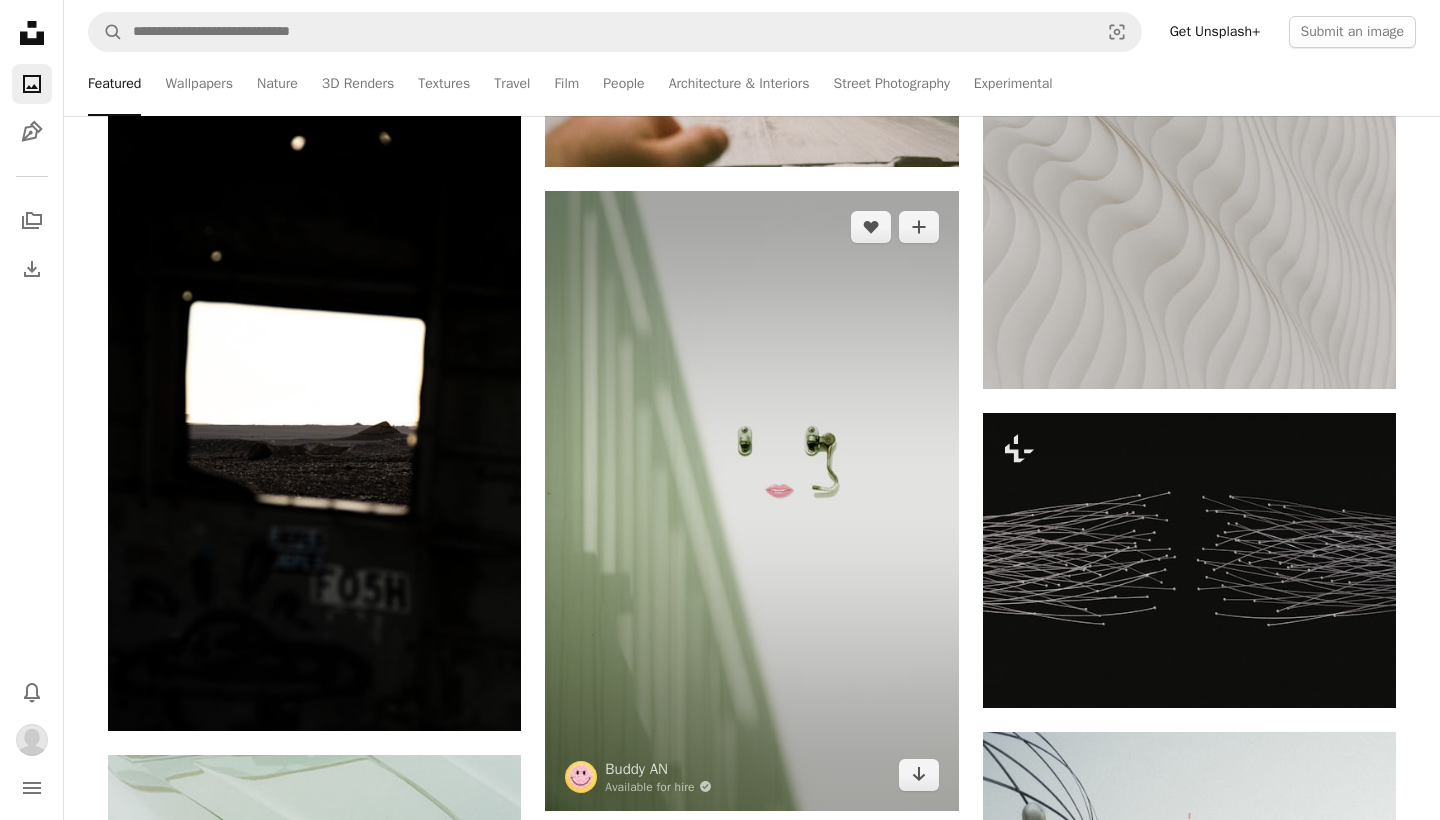 scroll, scrollTop: 41508, scrollLeft: 0, axis: vertical 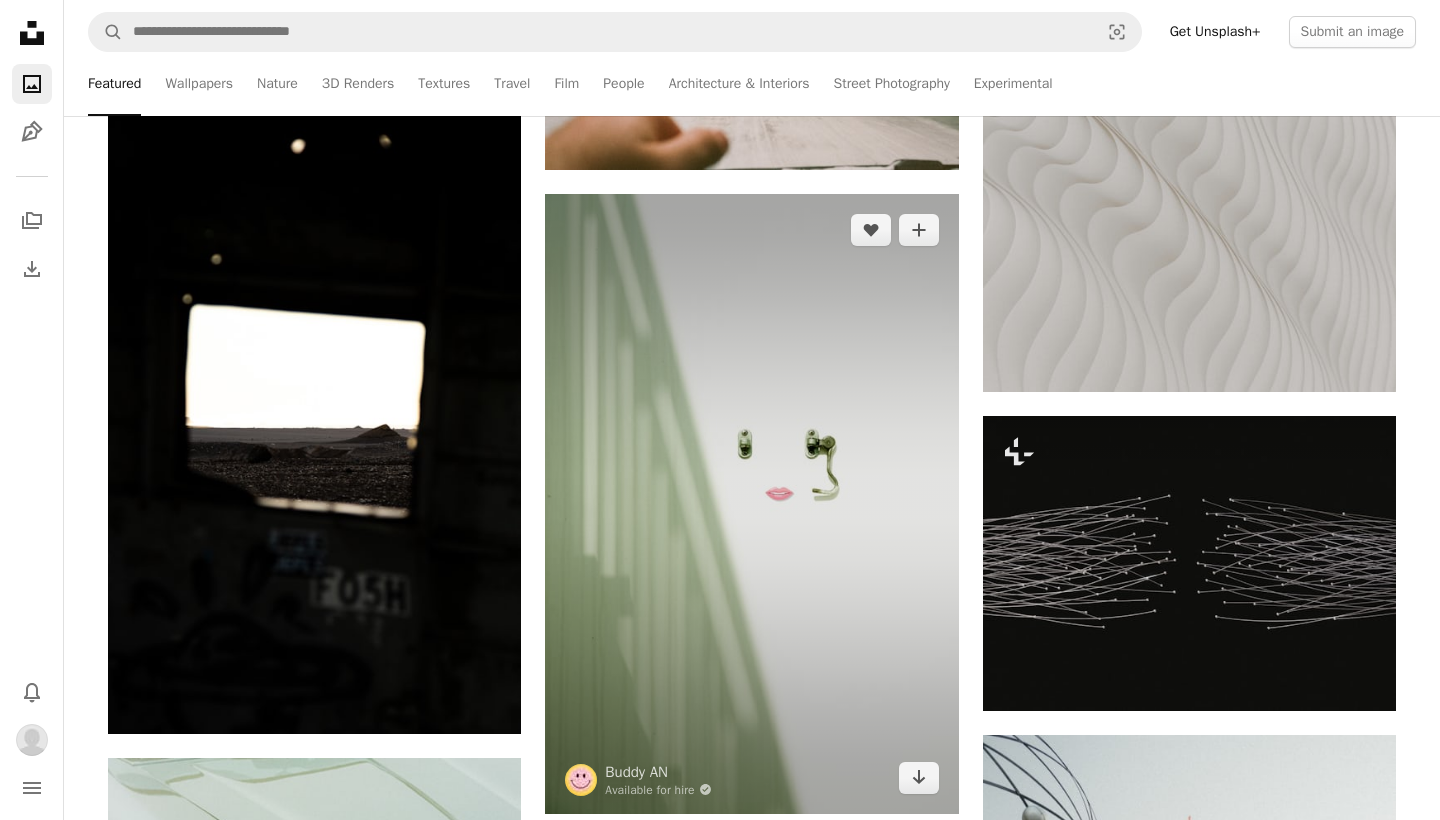 click at bounding box center (751, 504) 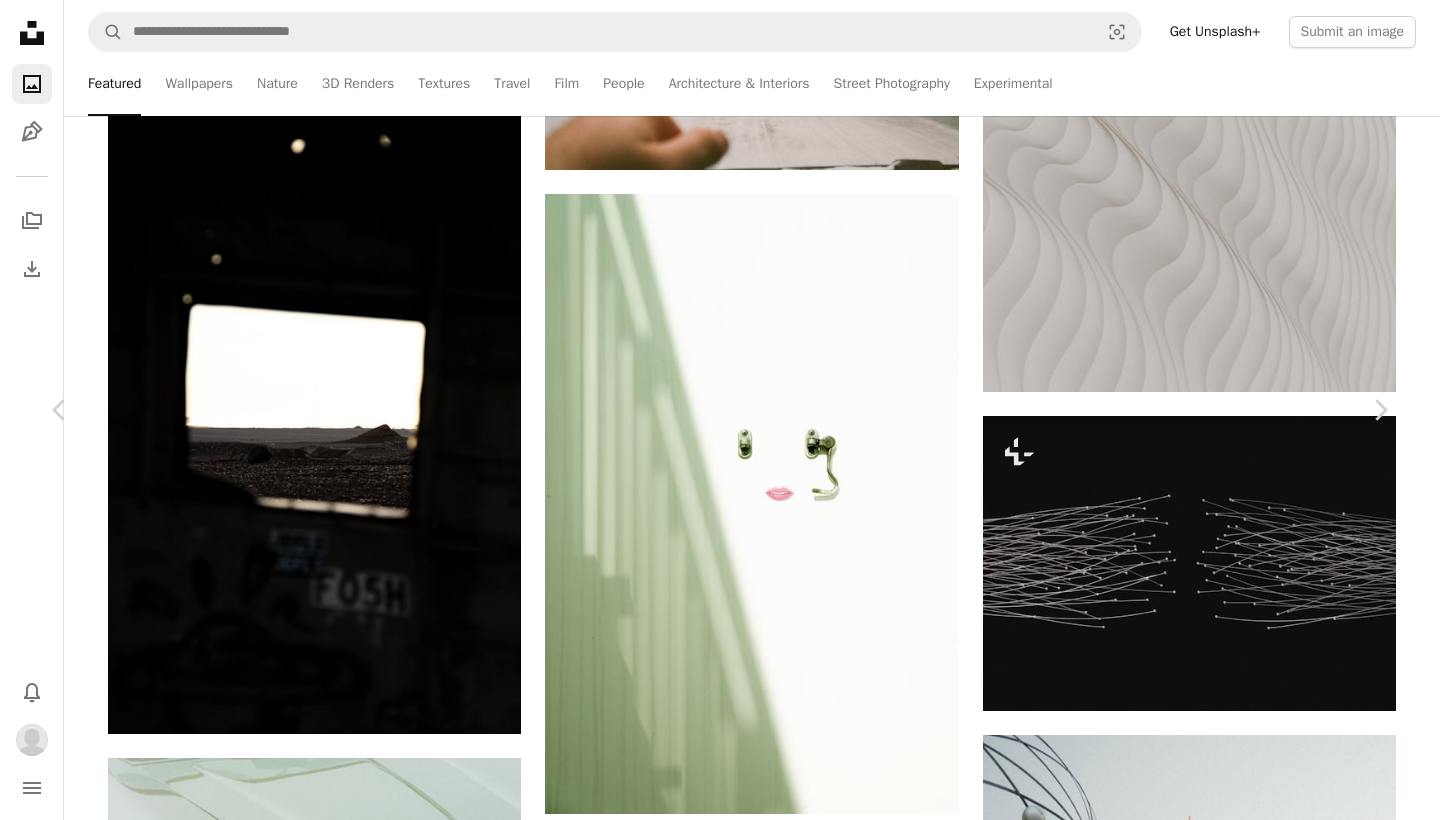 scroll, scrollTop: 0, scrollLeft: 0, axis: both 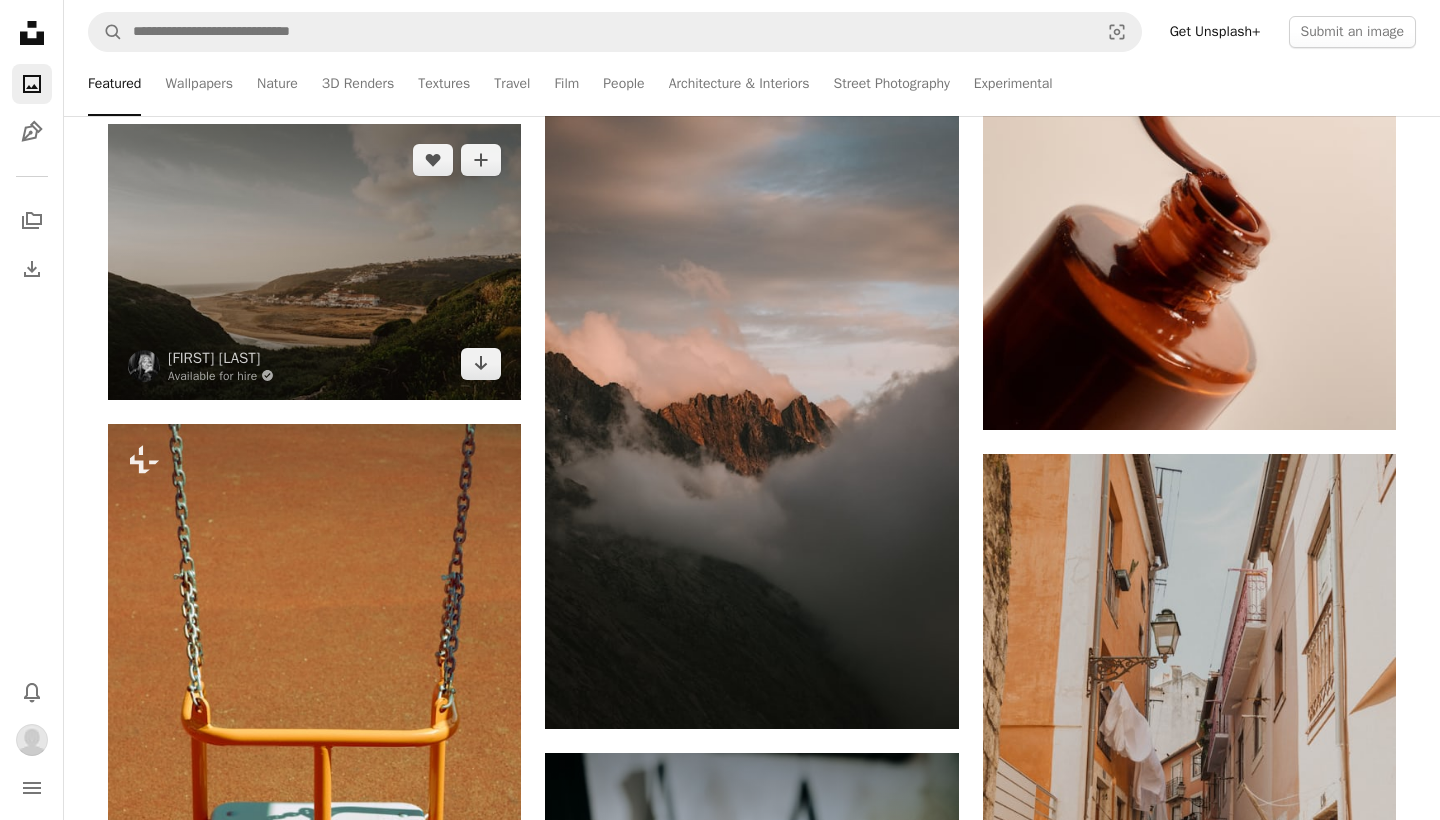 click at bounding box center [314, 262] 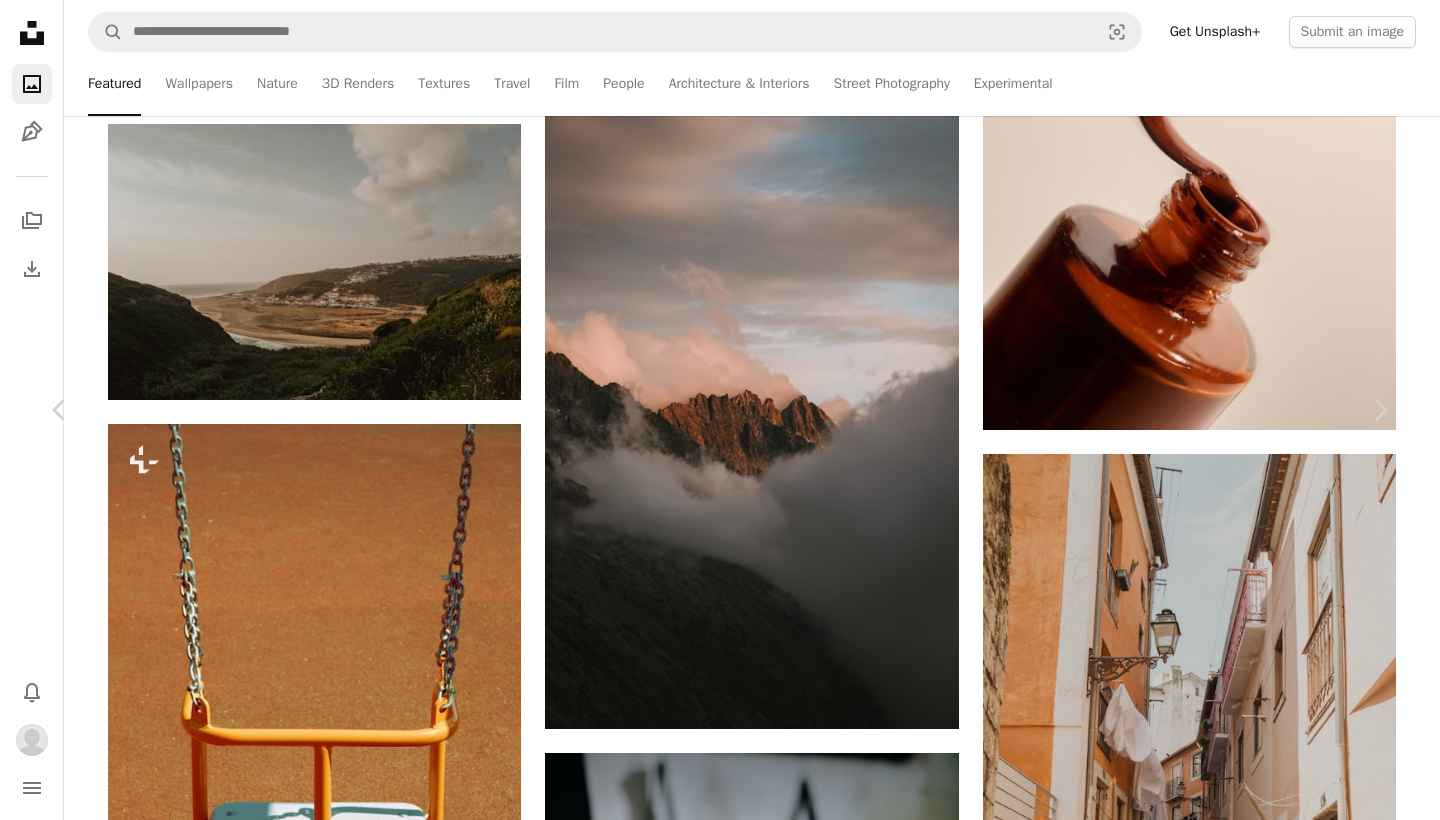 click on "Download" at bounding box center [1205, 4019] 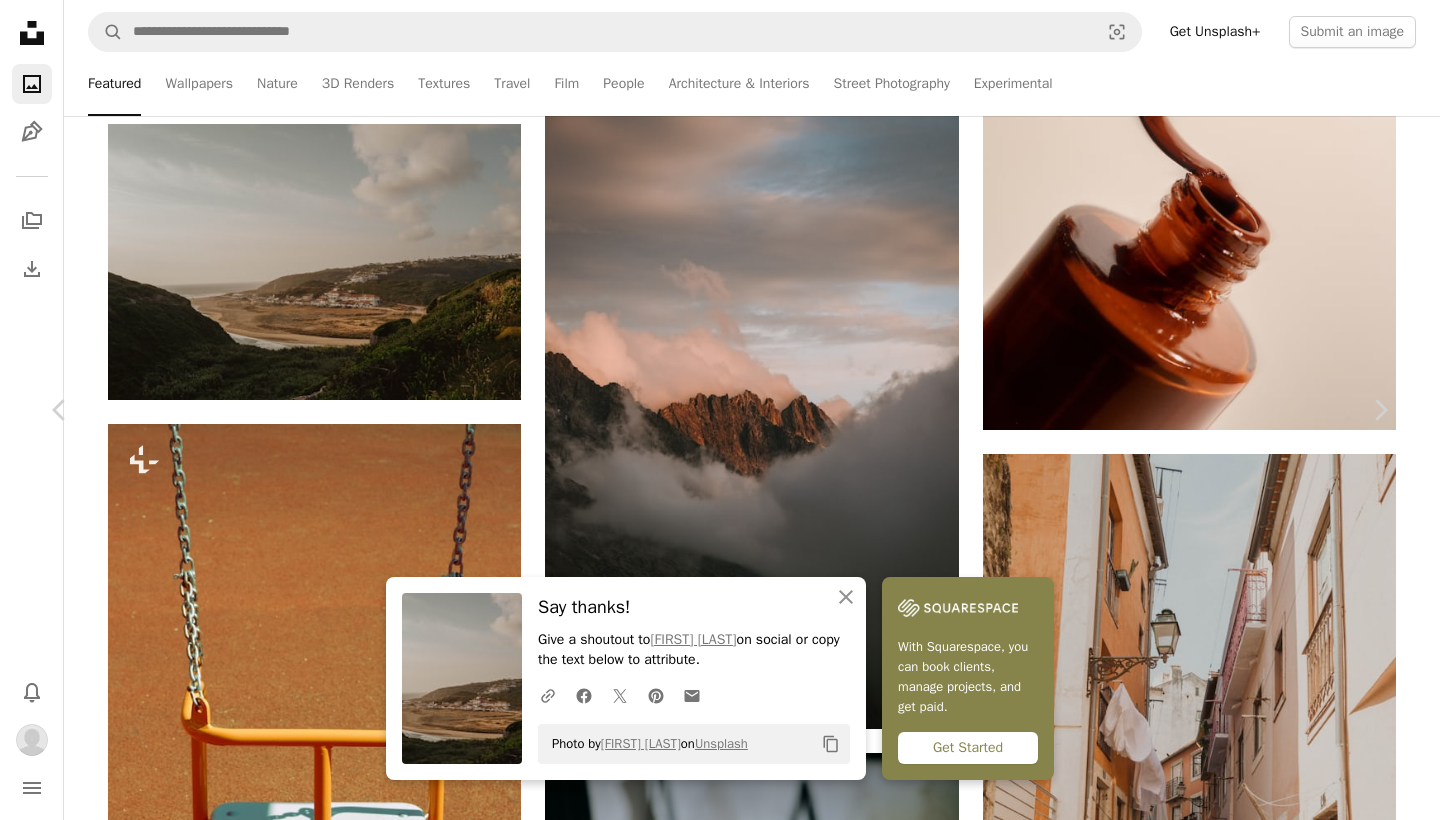 scroll, scrollTop: 642, scrollLeft: 0, axis: vertical 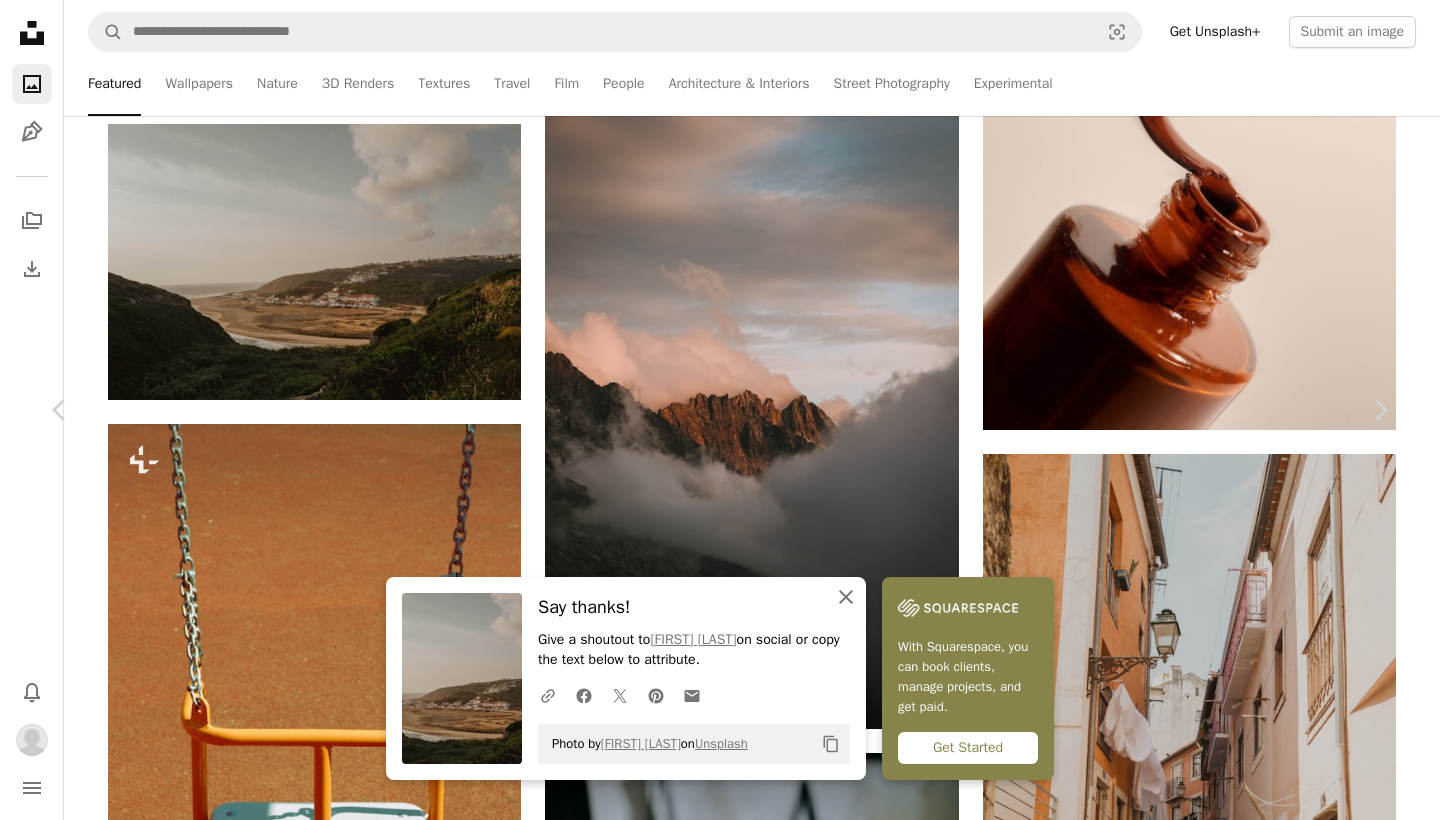 click 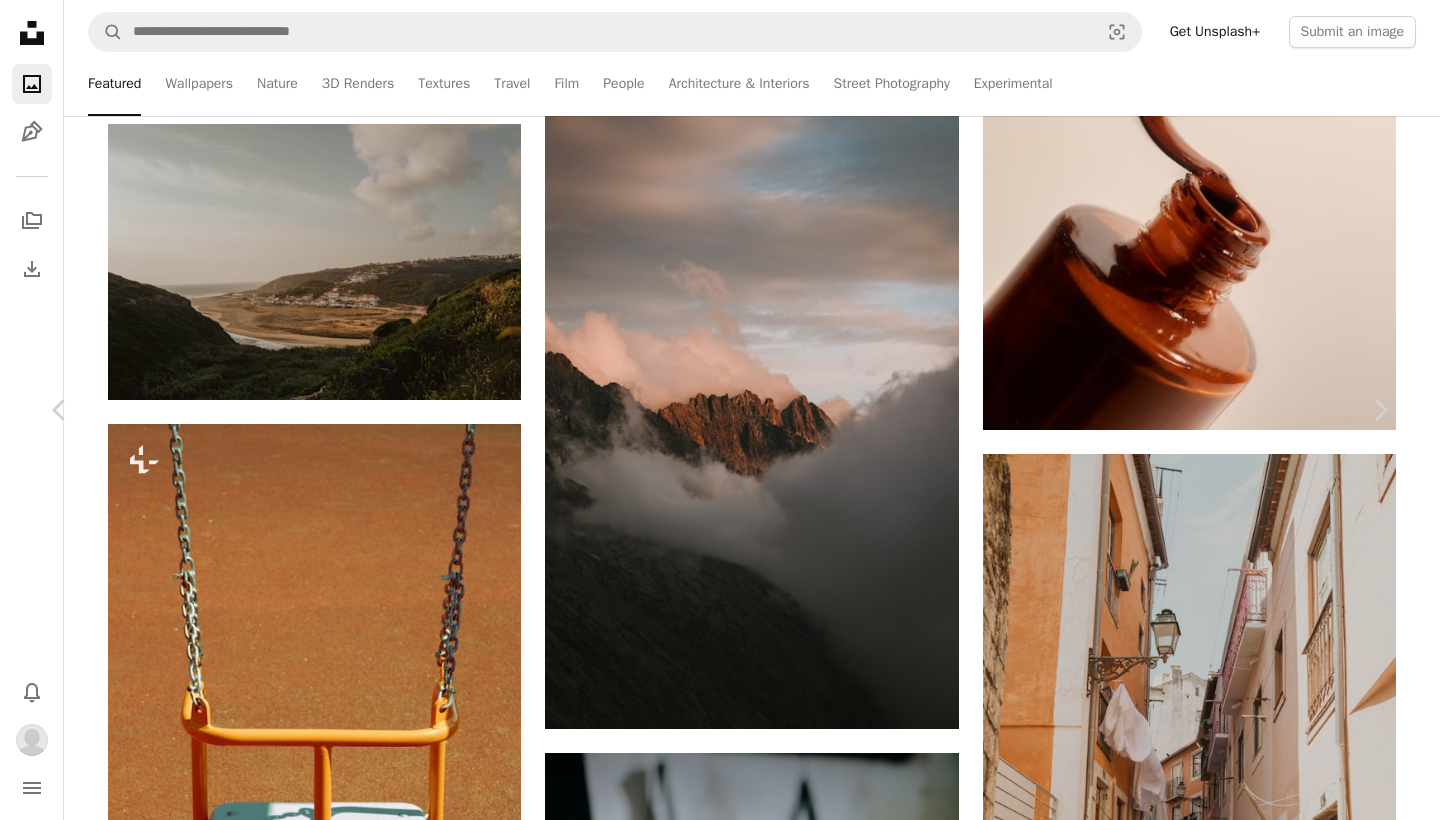 scroll, scrollTop: 1825, scrollLeft: 0, axis: vertical 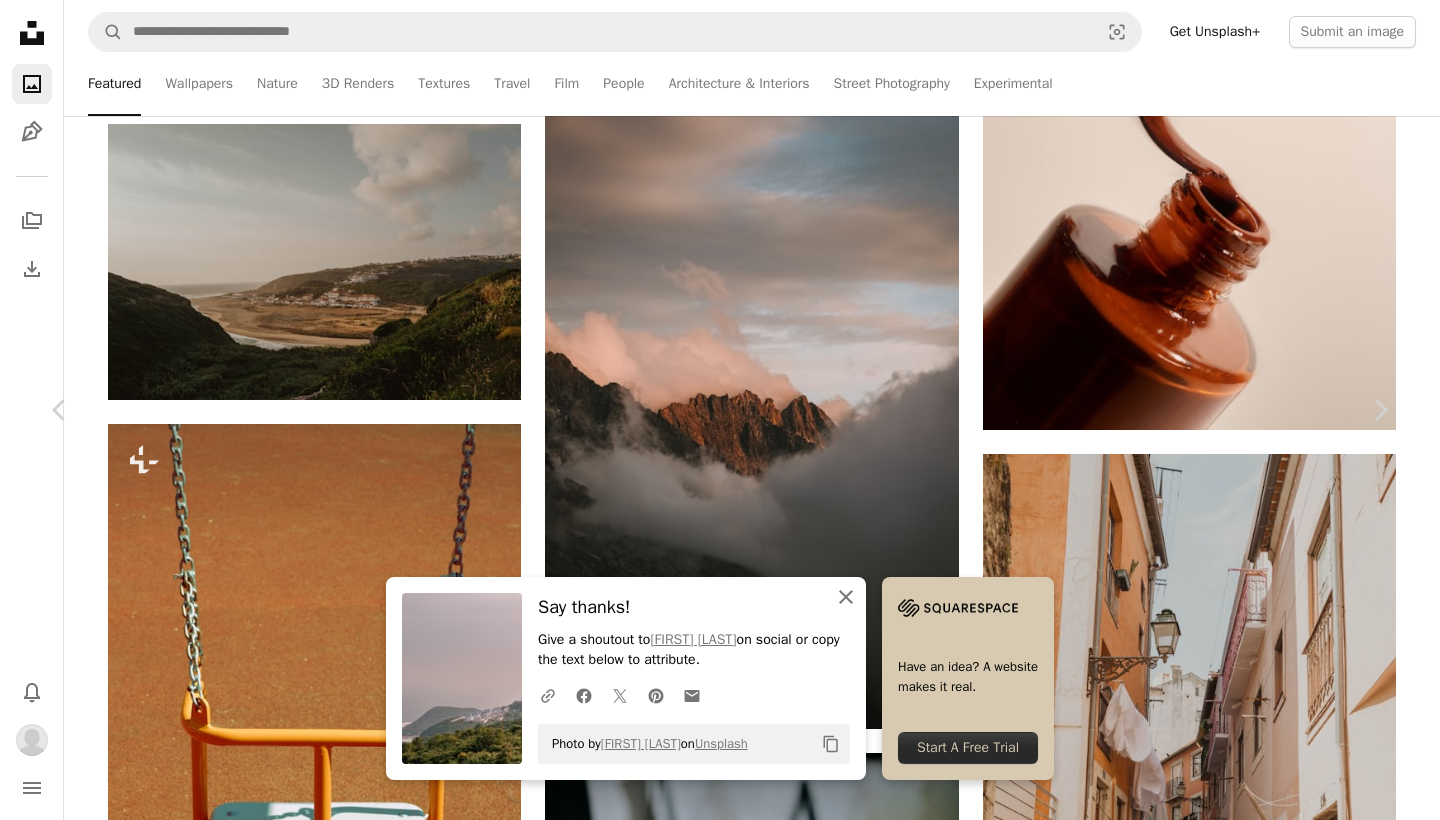 click on "An X shape" 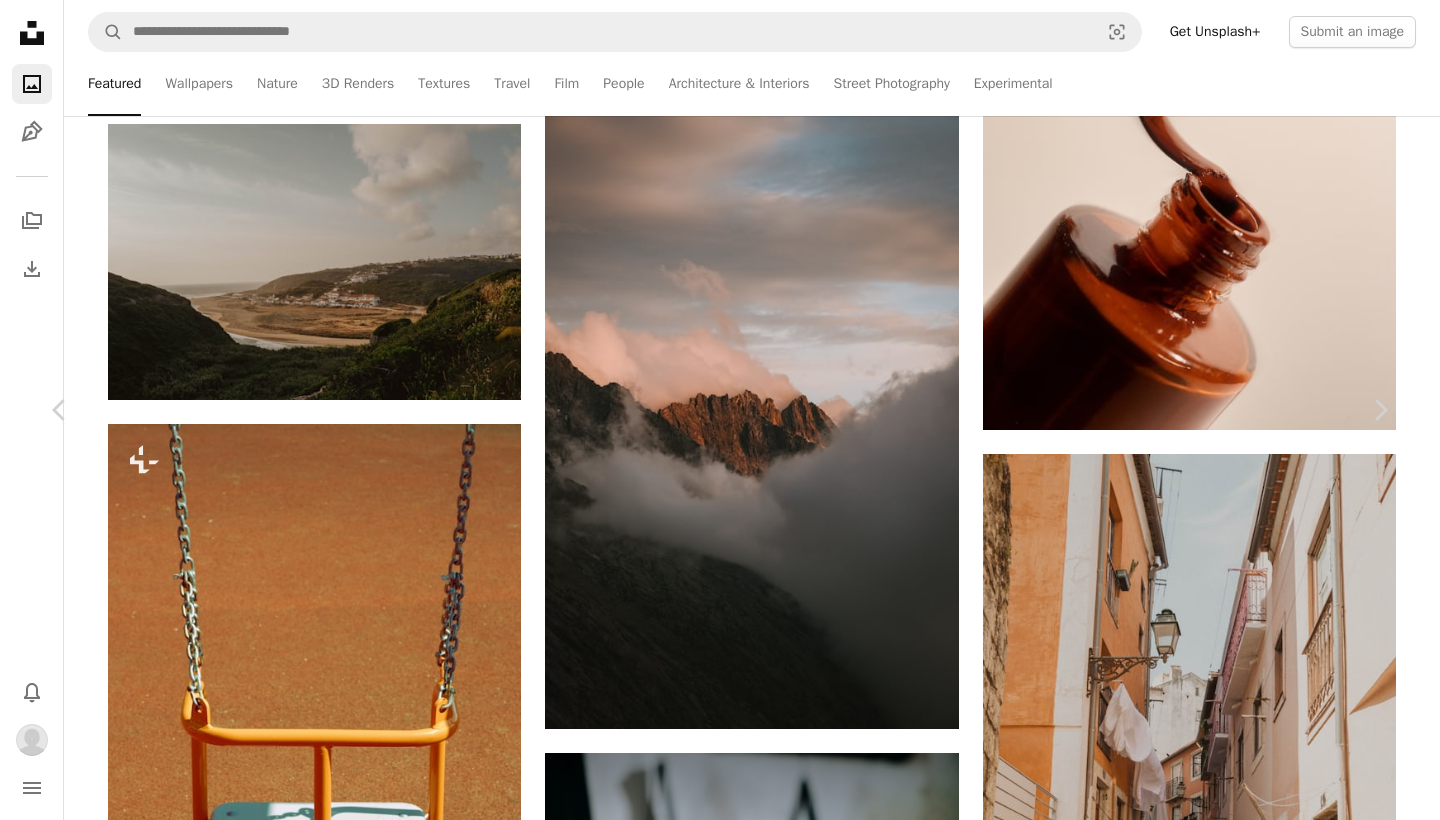scroll, scrollTop: 1626, scrollLeft: 0, axis: vertical 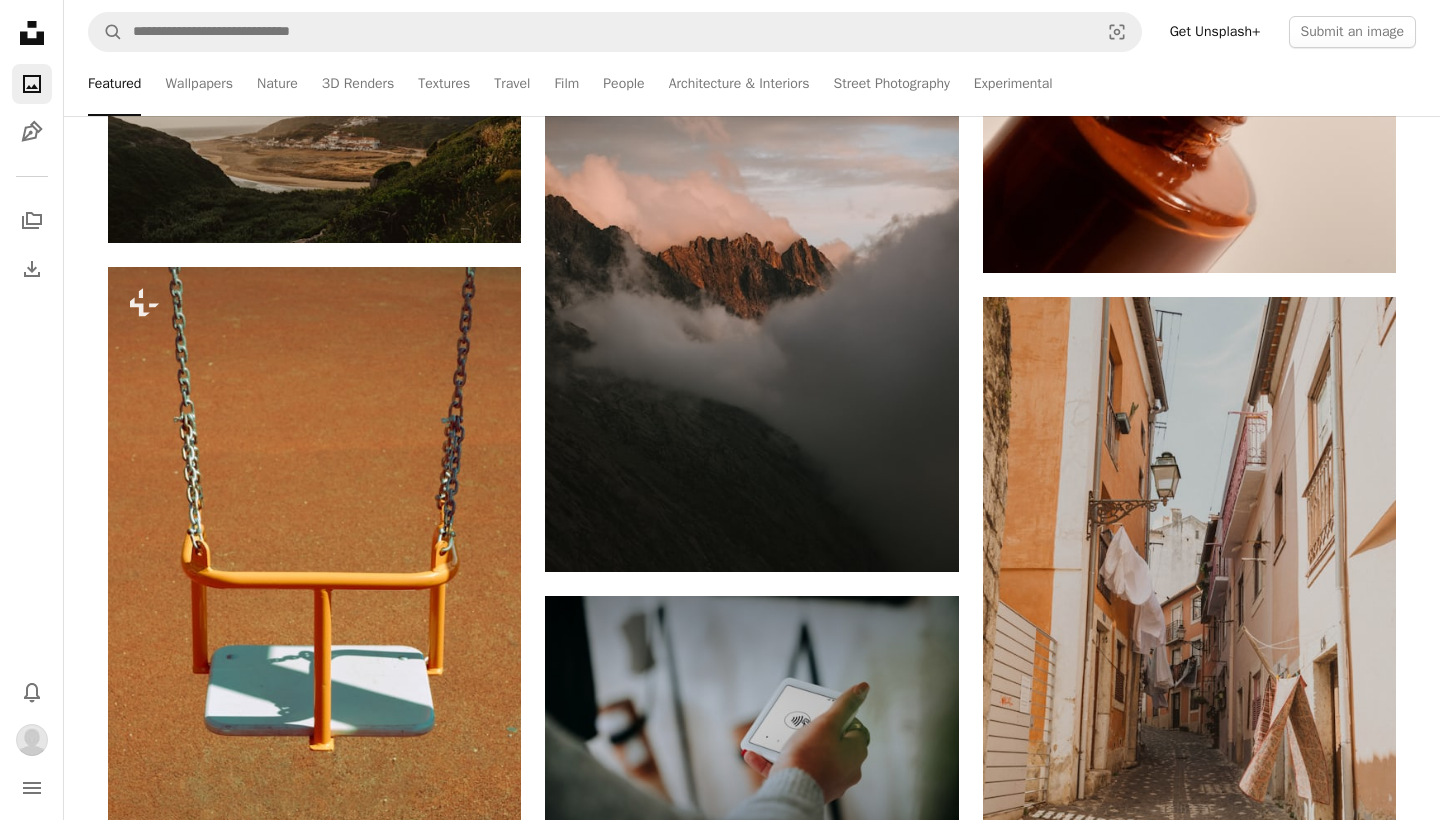 click 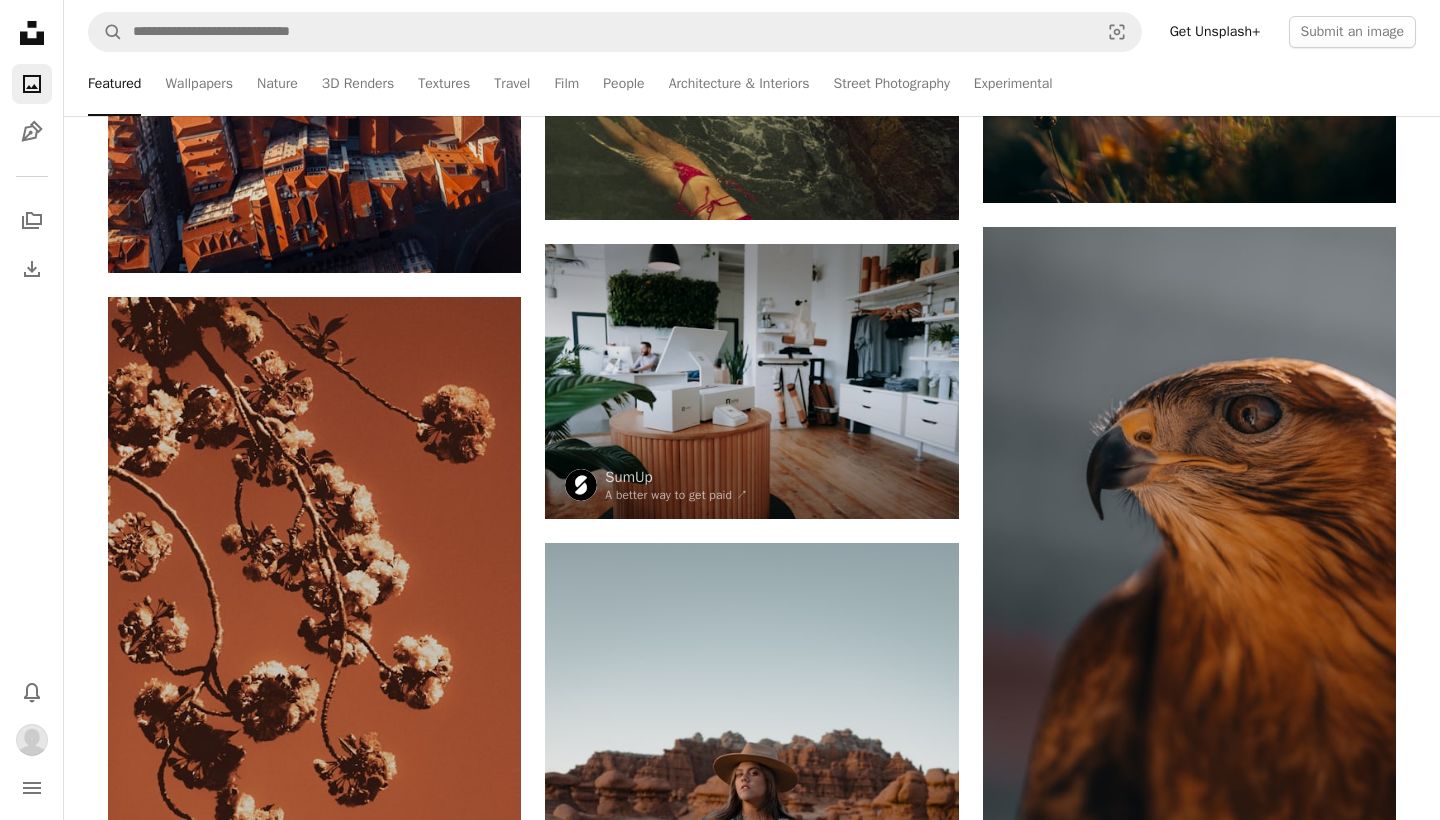 scroll, scrollTop: 0, scrollLeft: 0, axis: both 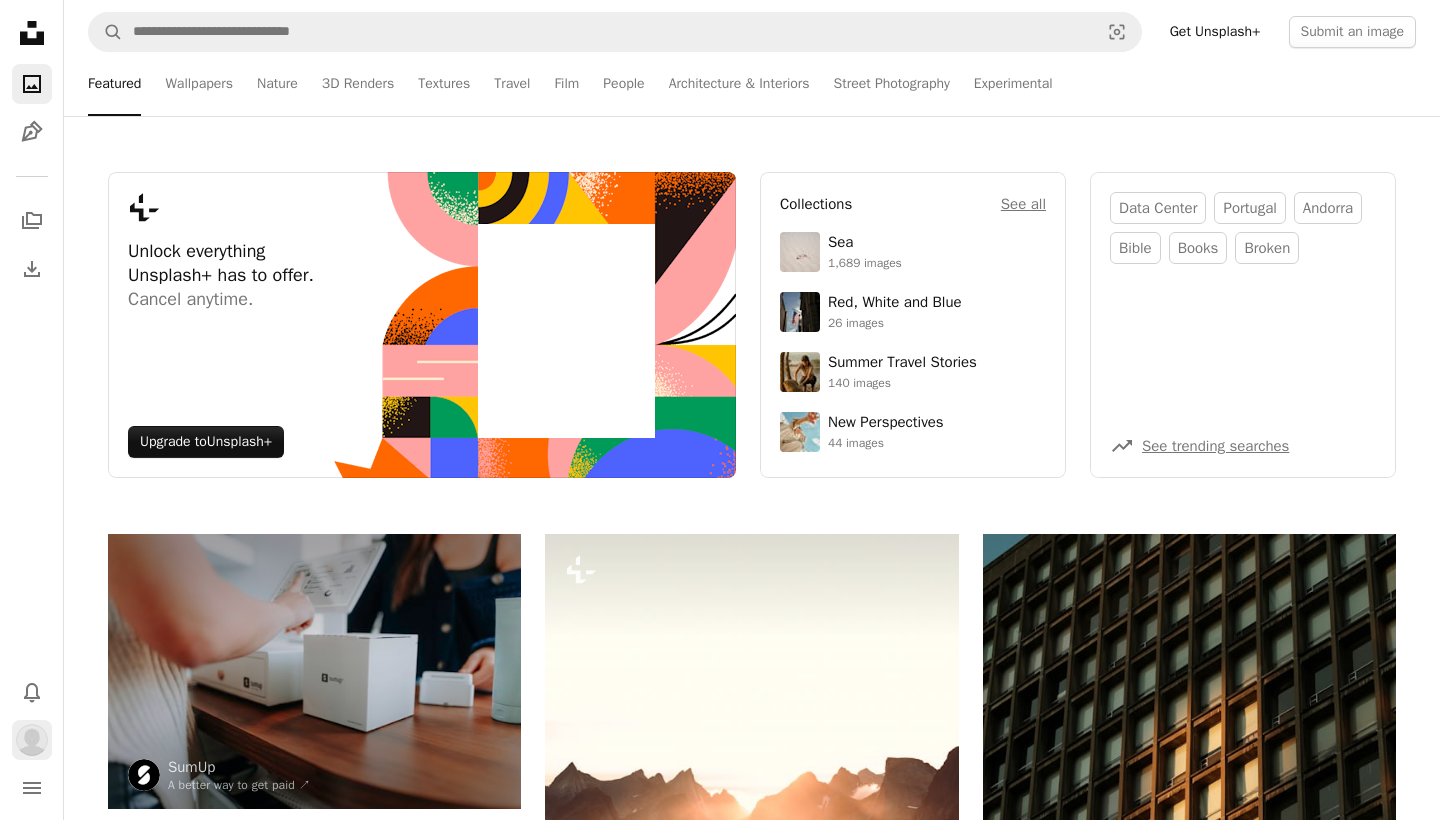click at bounding box center [32, 740] 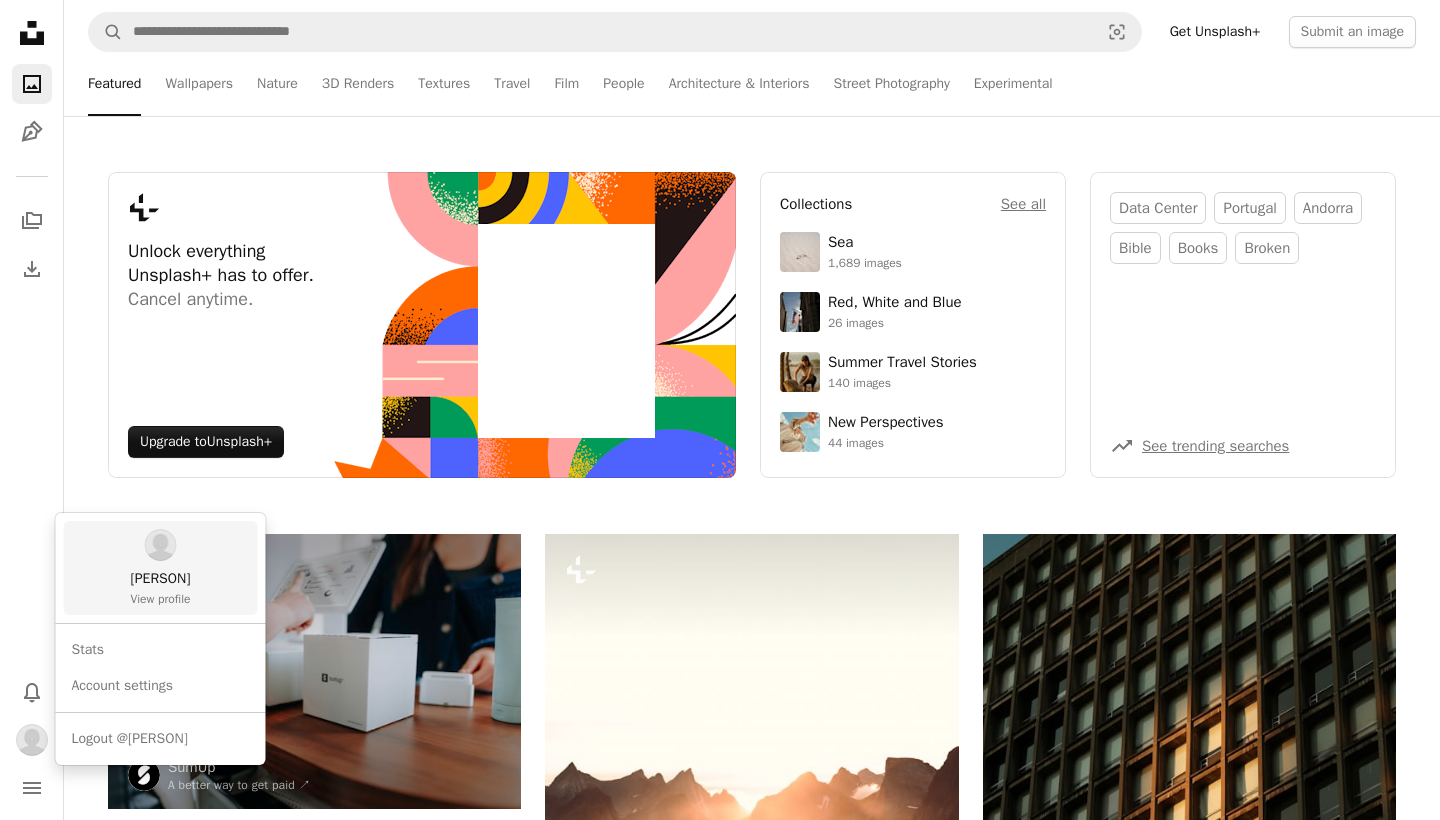 click on "View profile" at bounding box center [160, 599] 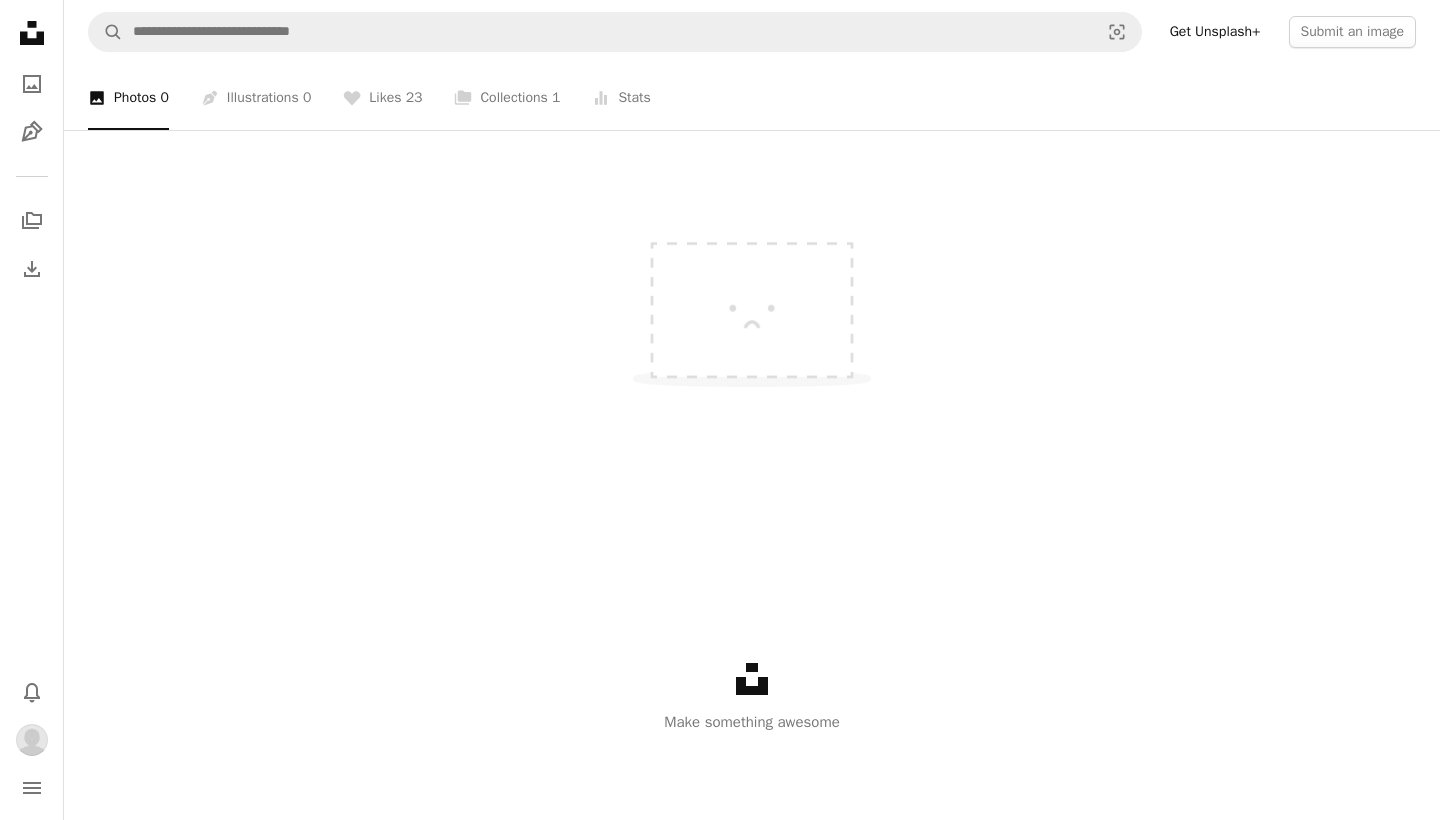 scroll, scrollTop: 281, scrollLeft: 0, axis: vertical 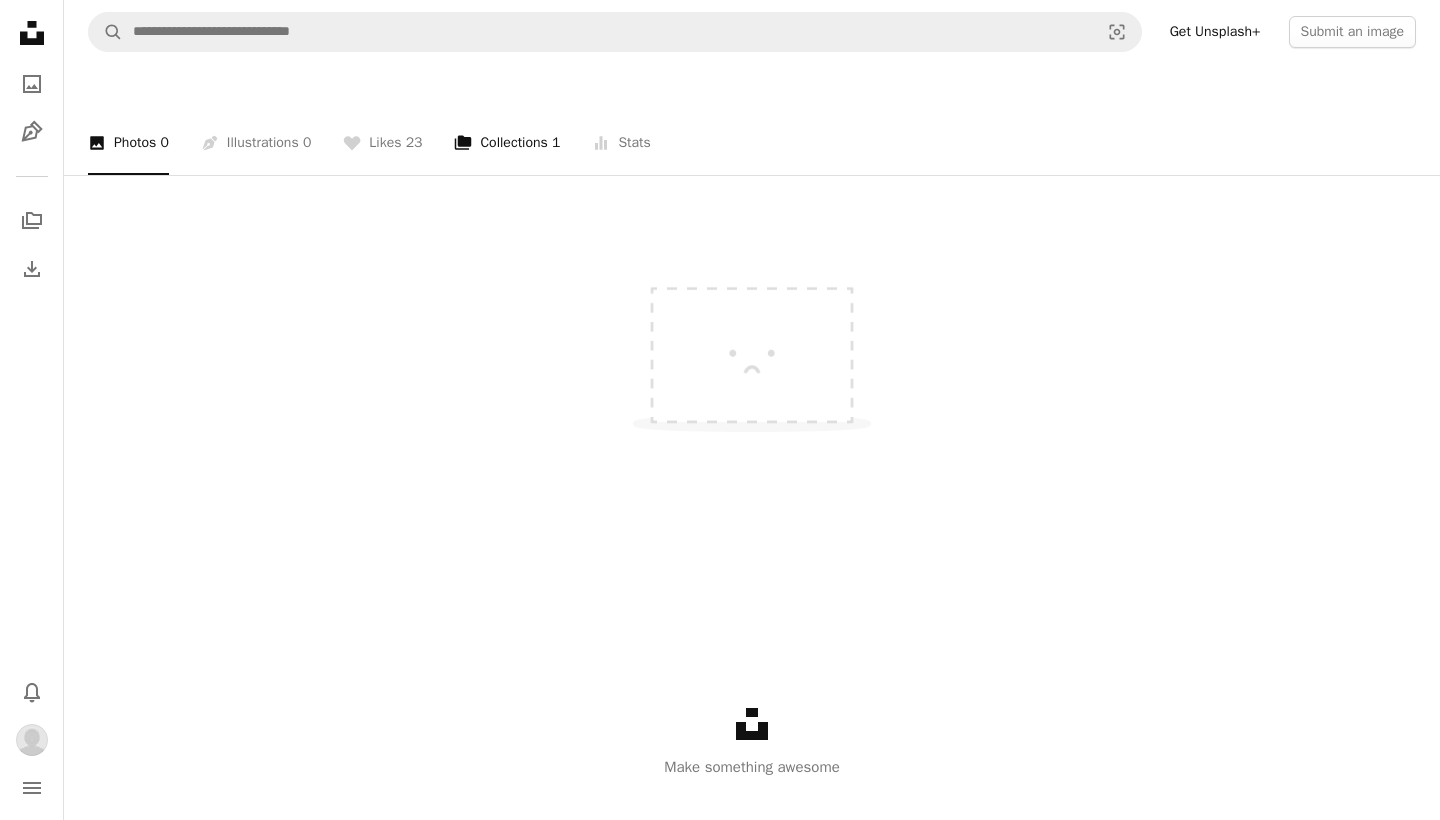 click on "A stack of folders Collections   1" at bounding box center (507, 143) 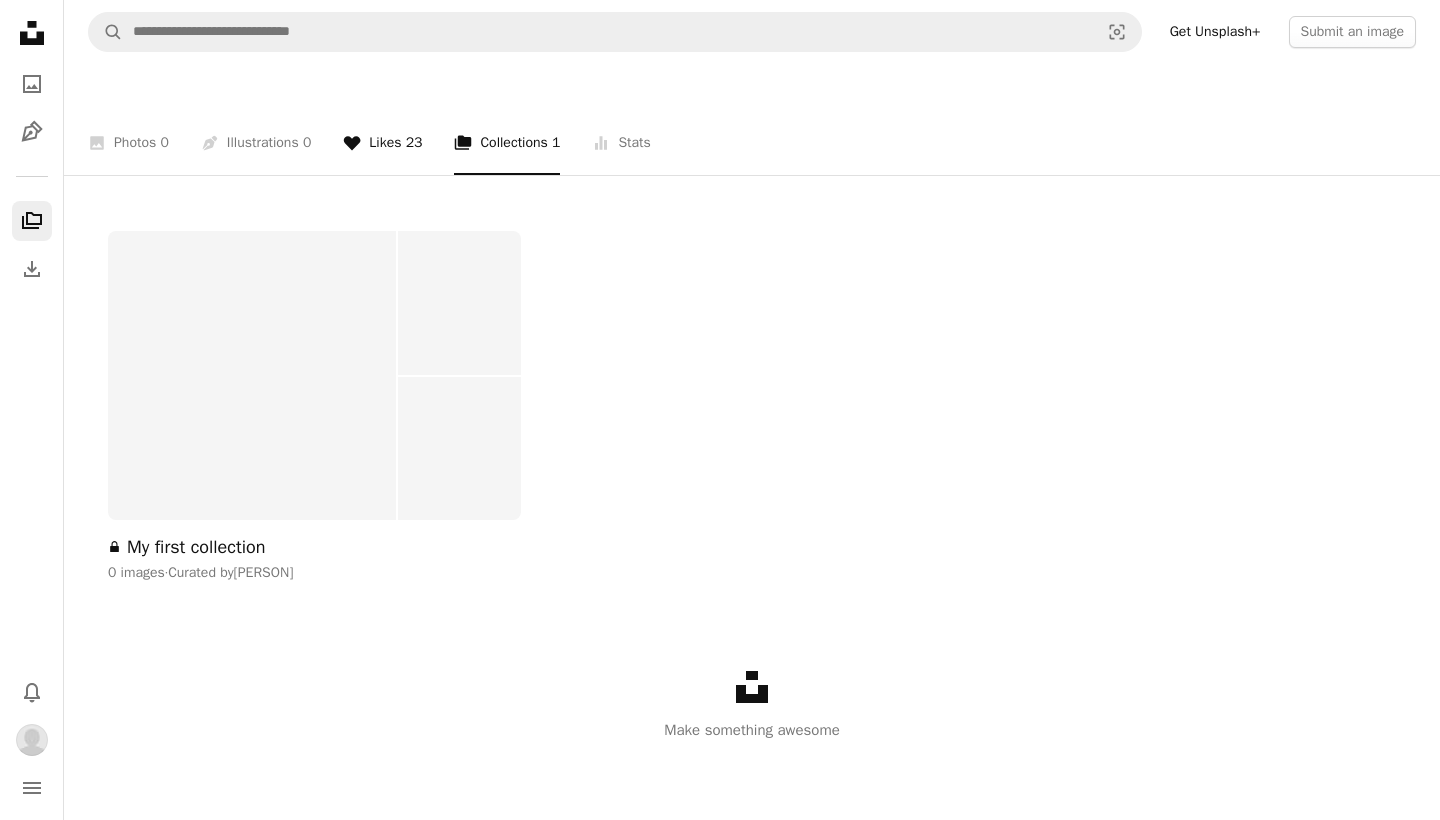 click on "A heart Likes   23" at bounding box center (382, 143) 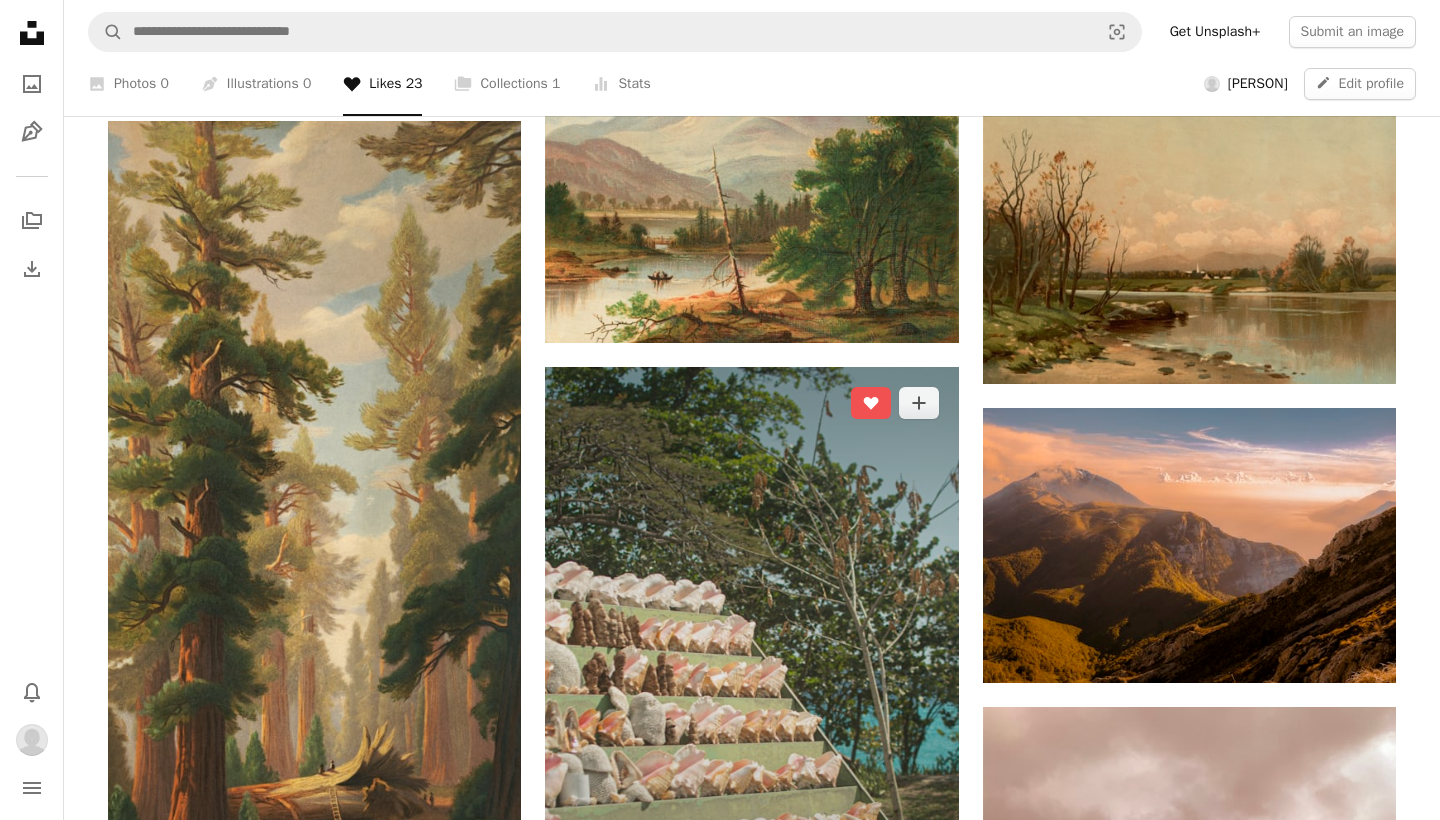 scroll, scrollTop: 1295, scrollLeft: 0, axis: vertical 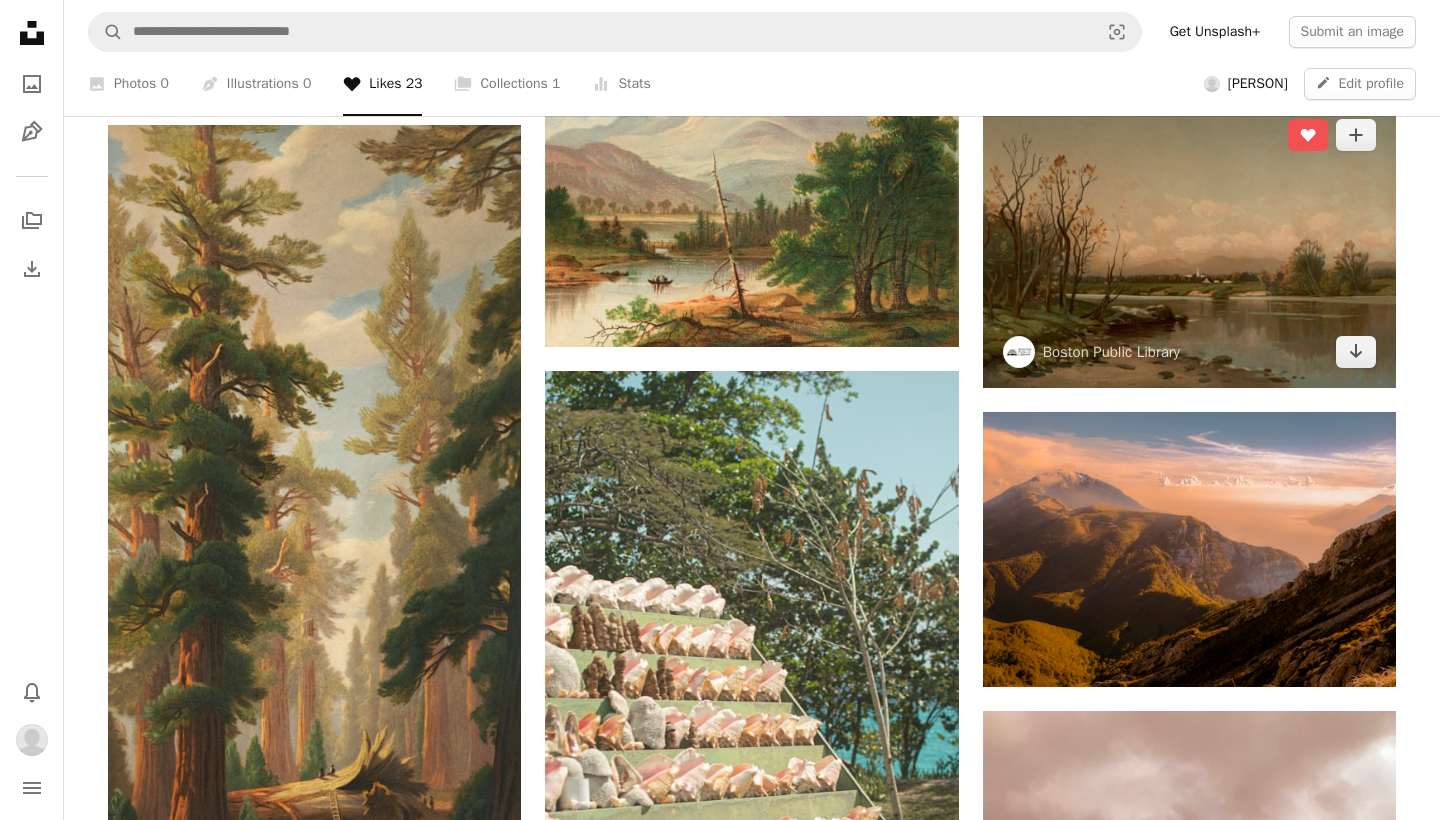 click at bounding box center (1189, 243) 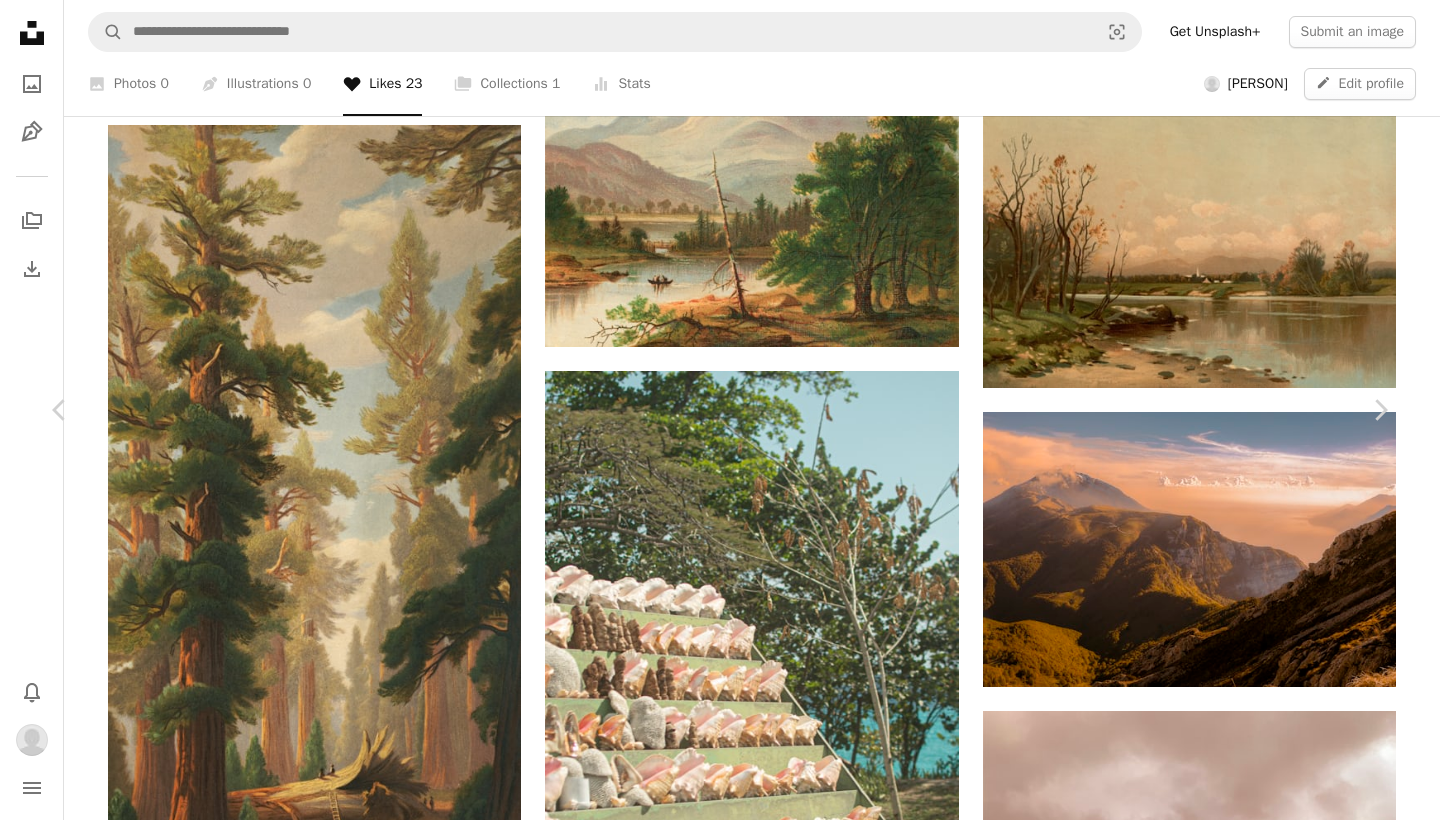 click on "Download" at bounding box center [1205, 3621] 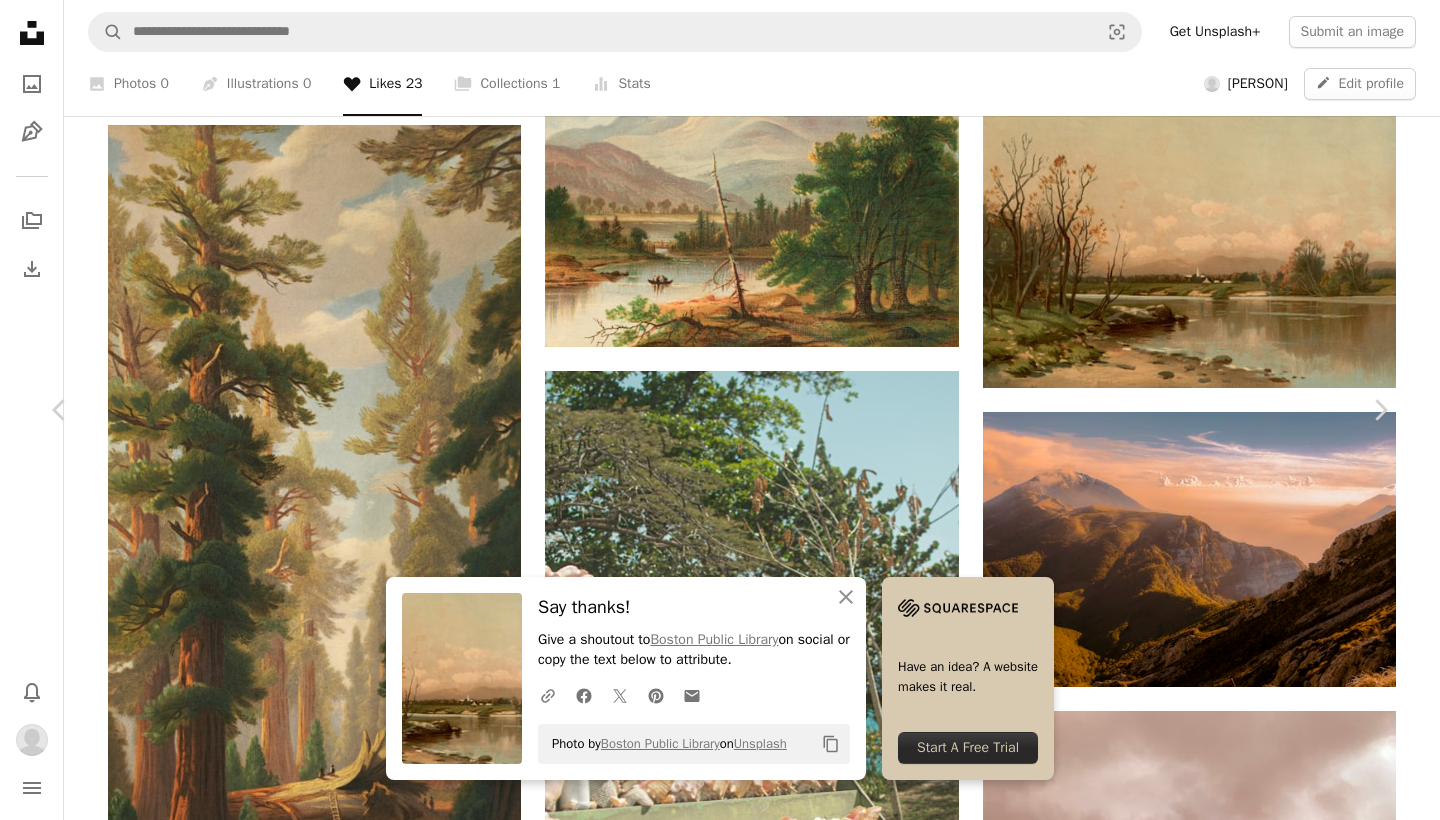 click on "An X shape Chevron left Chevron right An X shape Close Say thanks! Give a shoutout to  [ORGANIZATION]  on social or copy the text below to attribute. A URL sharing icon (chains) Facebook icon X (formerly Twitter) icon Pinterest icon An envelope Photo by  [ORGANIZATION]  on  Unsplash
Copy content Have an idea? A website makes it real. Start A Free Trial [ORGANIZATION] [ORGANIZATION] A heart A plus sign Edit image   Plus sign for Unsplash+ Download Chevron down Zoom in Views 48,788 Downloads 264 A forward-right arrow Share Info icon Info More Actions Title: Calm morning, Scituate, Mass. Artist: Bricher, Alfred Thompson, 1837-1908 Publisher: L. Prang & Co. Name on Item: ATB Date: [DATE] https://www.digitalcommonwealth.org/search/commonwealth:vq27zp020 Read more Calendar outlined Published on  March 21, 2024 Camera Sinar AG, Sinarback 54 FW, Sinar m Safety Dual License:  Public Domain  &  Unsplash License artwork nature art landscape art 19th century art art painting" at bounding box center (720, 3984) 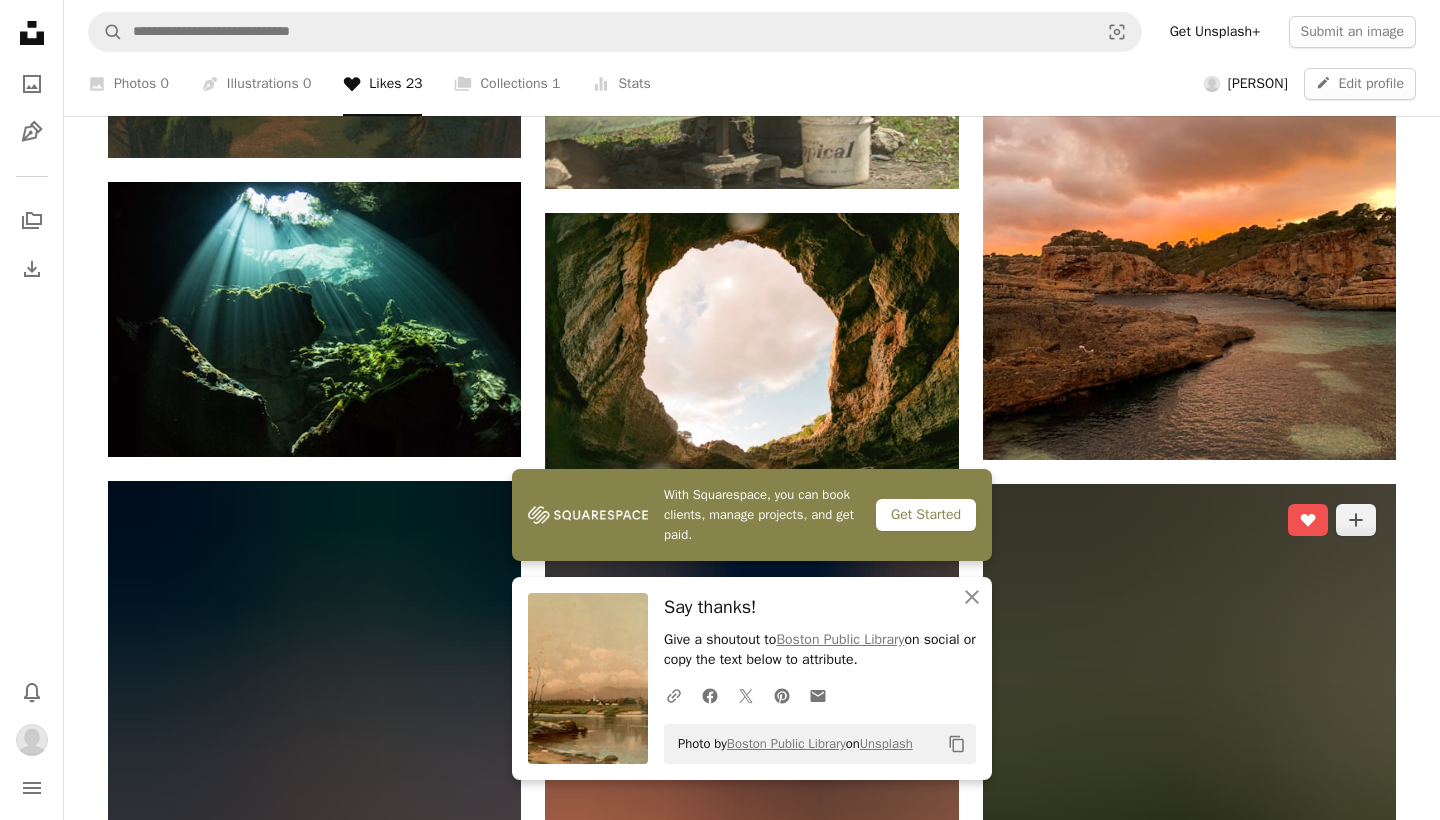 scroll, scrollTop: 2085, scrollLeft: 0, axis: vertical 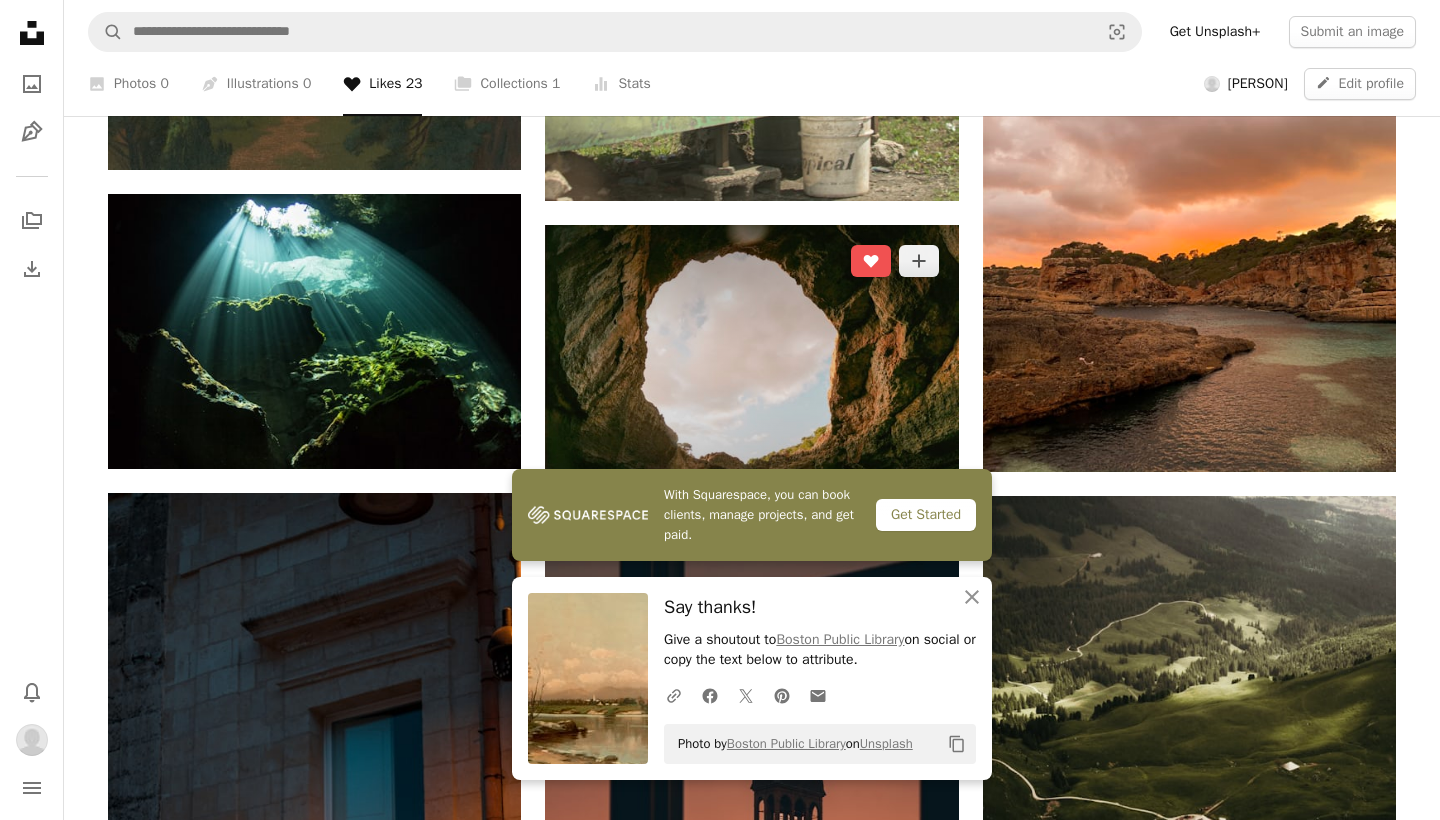 click at bounding box center (751, 380) 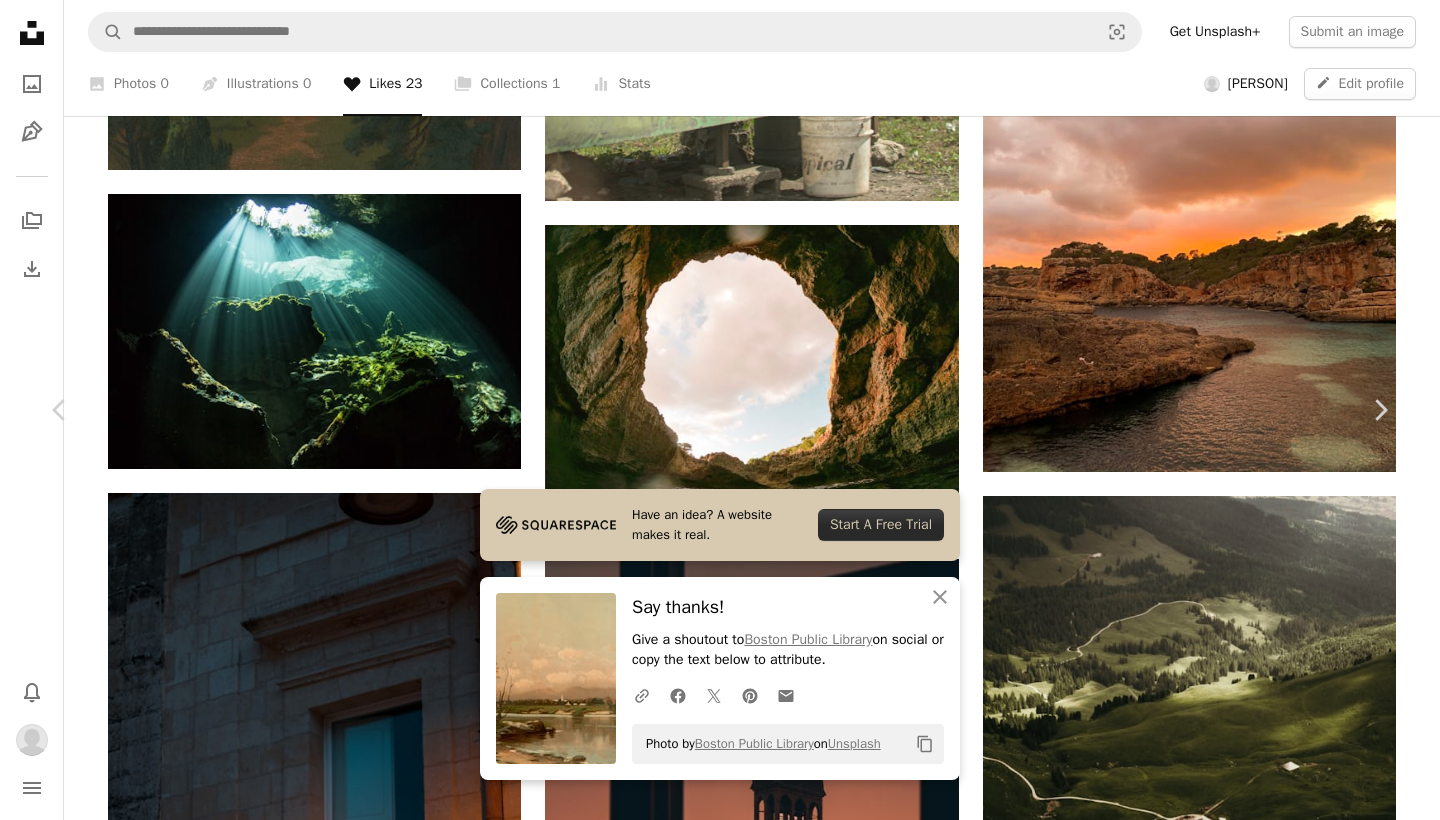 click on "Download" at bounding box center (1205, 2831) 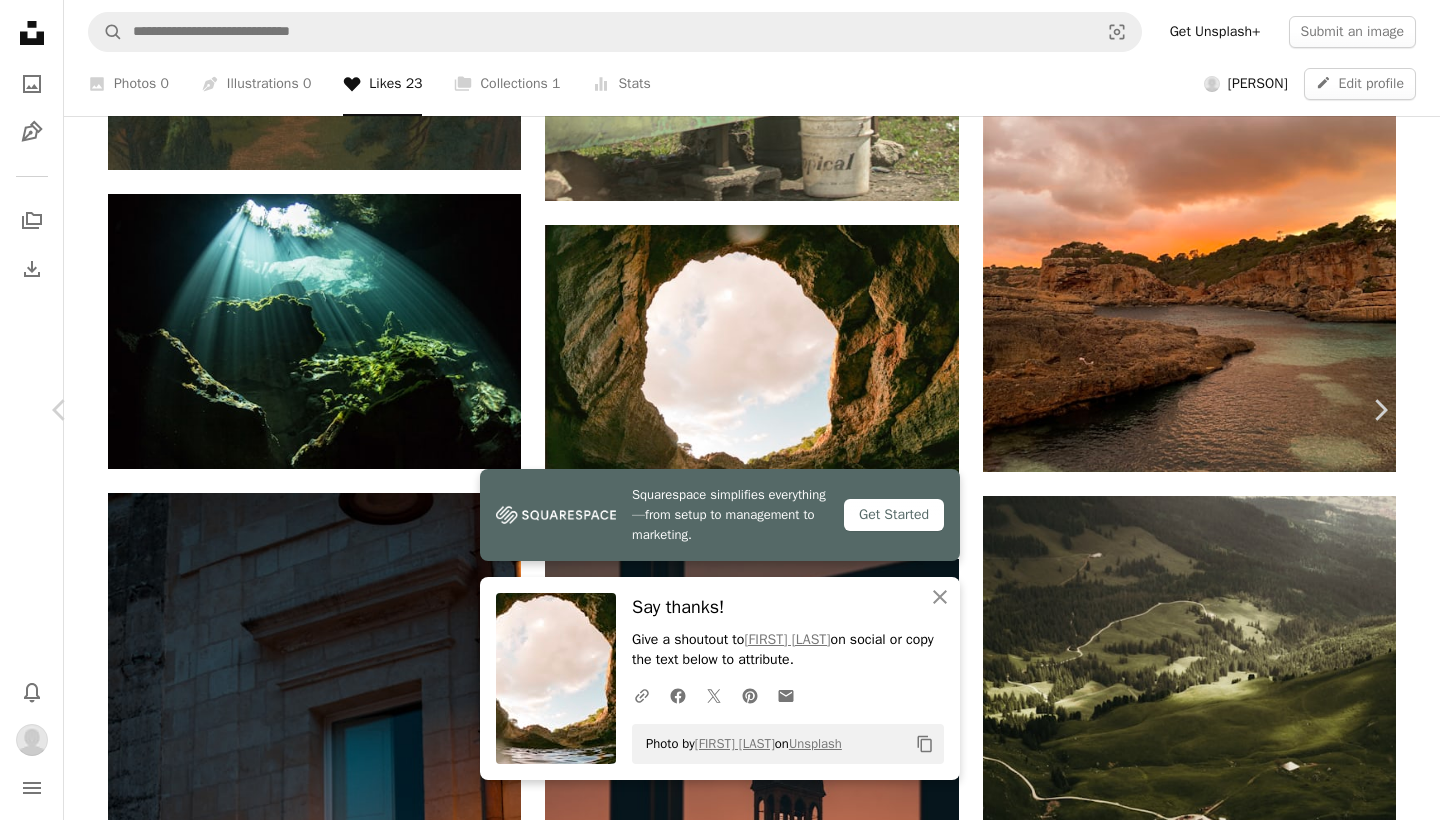 scroll, scrollTop: 2945, scrollLeft: 0, axis: vertical 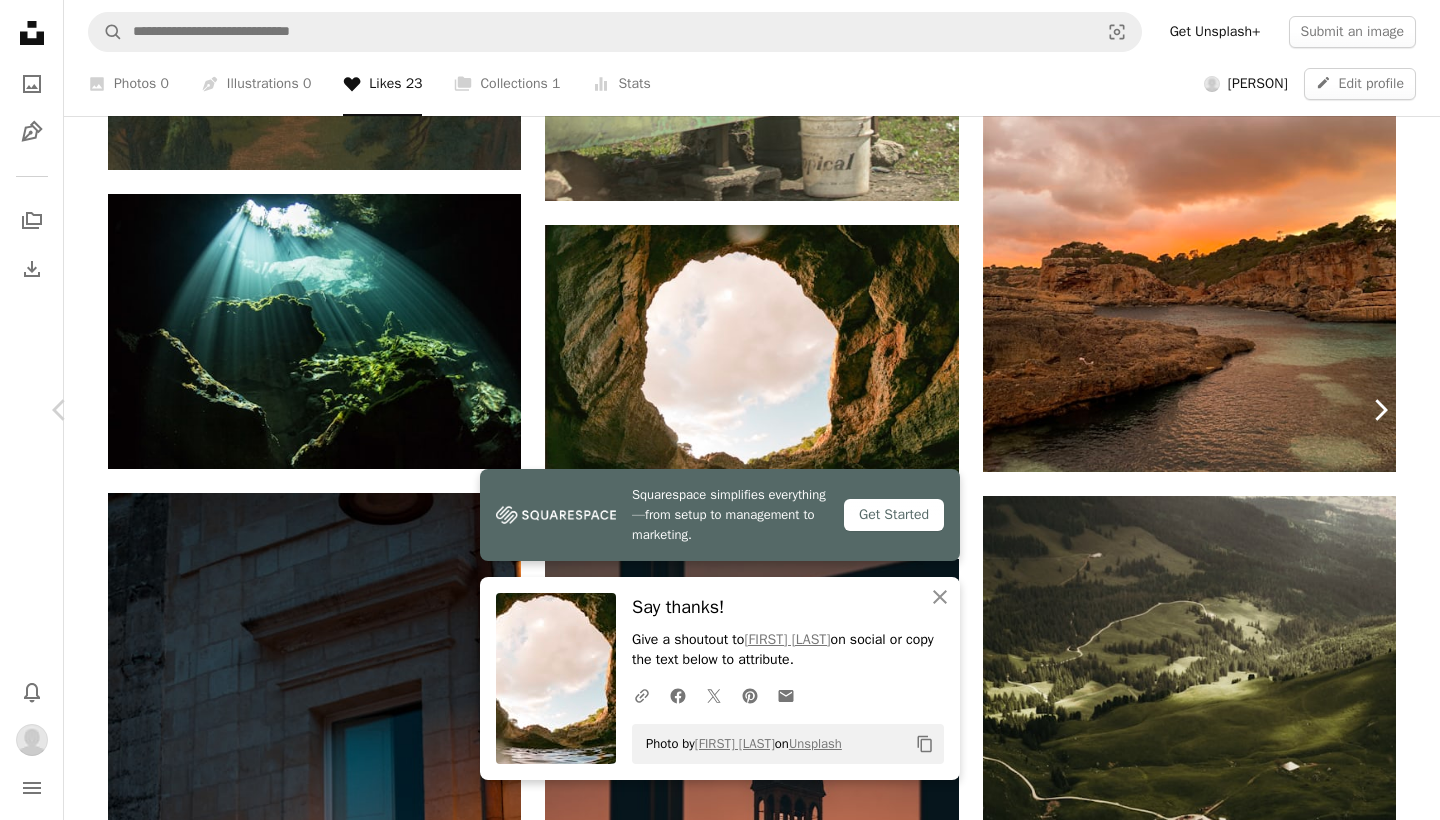 click on "Chevron right" at bounding box center [1380, 410] 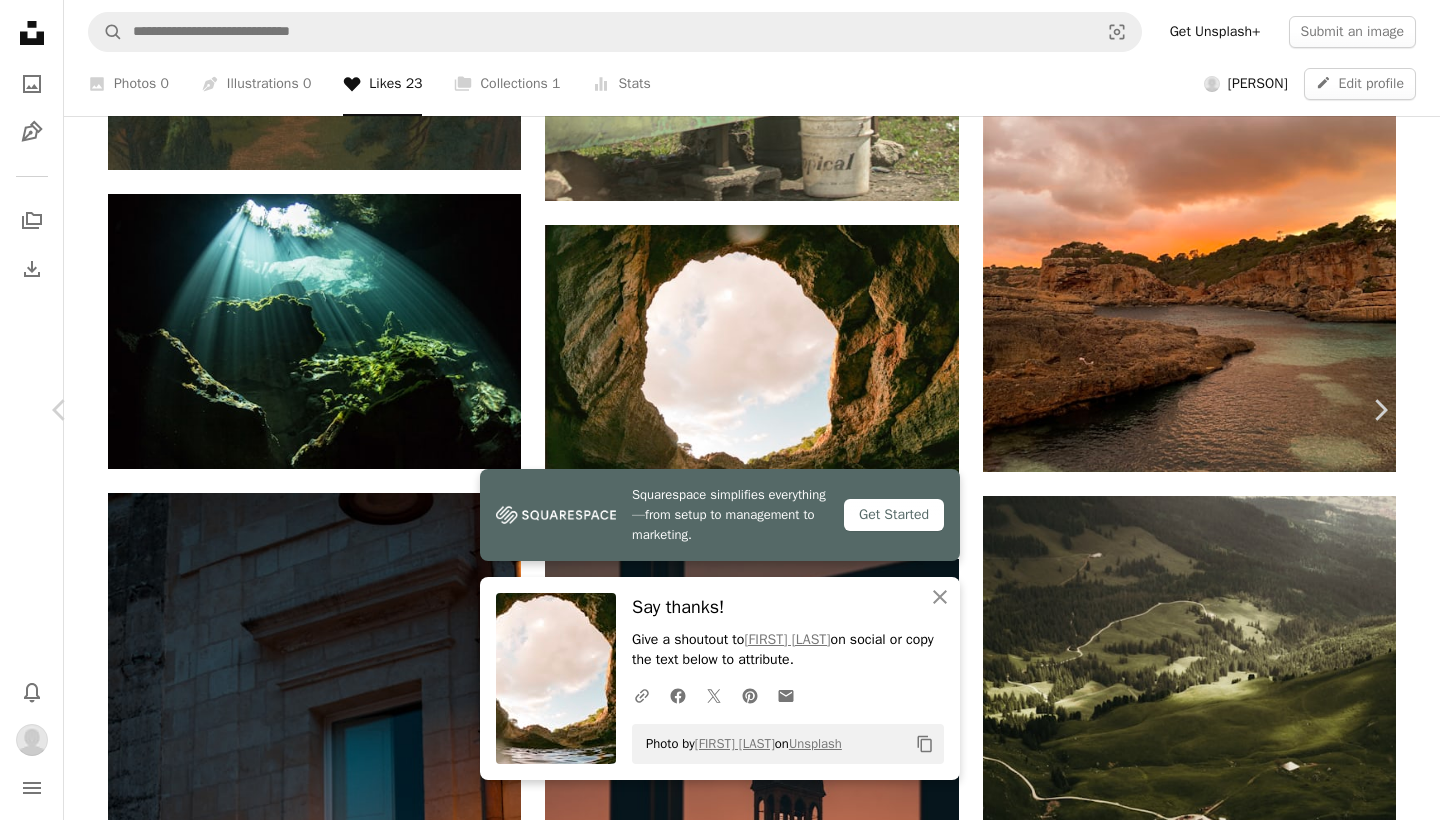 click on "An X shape Chevron left Chevron right Squarespace simplifies everything—from setup to management to marketing. Get Started An X shape Close Say thanks! Give a shoutout to [PERSON] on social or copy the text below to attribute. A URL sharing icon (chains) Facebook icon X (formerly Twitter) icon Pinterest icon An envelope Photo by [PERSON] on Unsplash
Copy content [PERSON] Available for hire A checkmark inside of a circle A heart A plus sign Edit image   Plus sign for Unsplash+ Download Chevron down Zoom in ––– ––  –– ––– –––– –––– ––– ––  –– ––– –––– –––– ––– ––  –– ––– –––– –––– A forward-right arrow Share Info icon Info More Actions Deep Green –––   – –––  – – ––  – ––––. ––– ––– ––––  –––– ––– ––– – –––– –––– ––– –––   –––– ––––  |  Related images" at bounding box center (720, 3194) 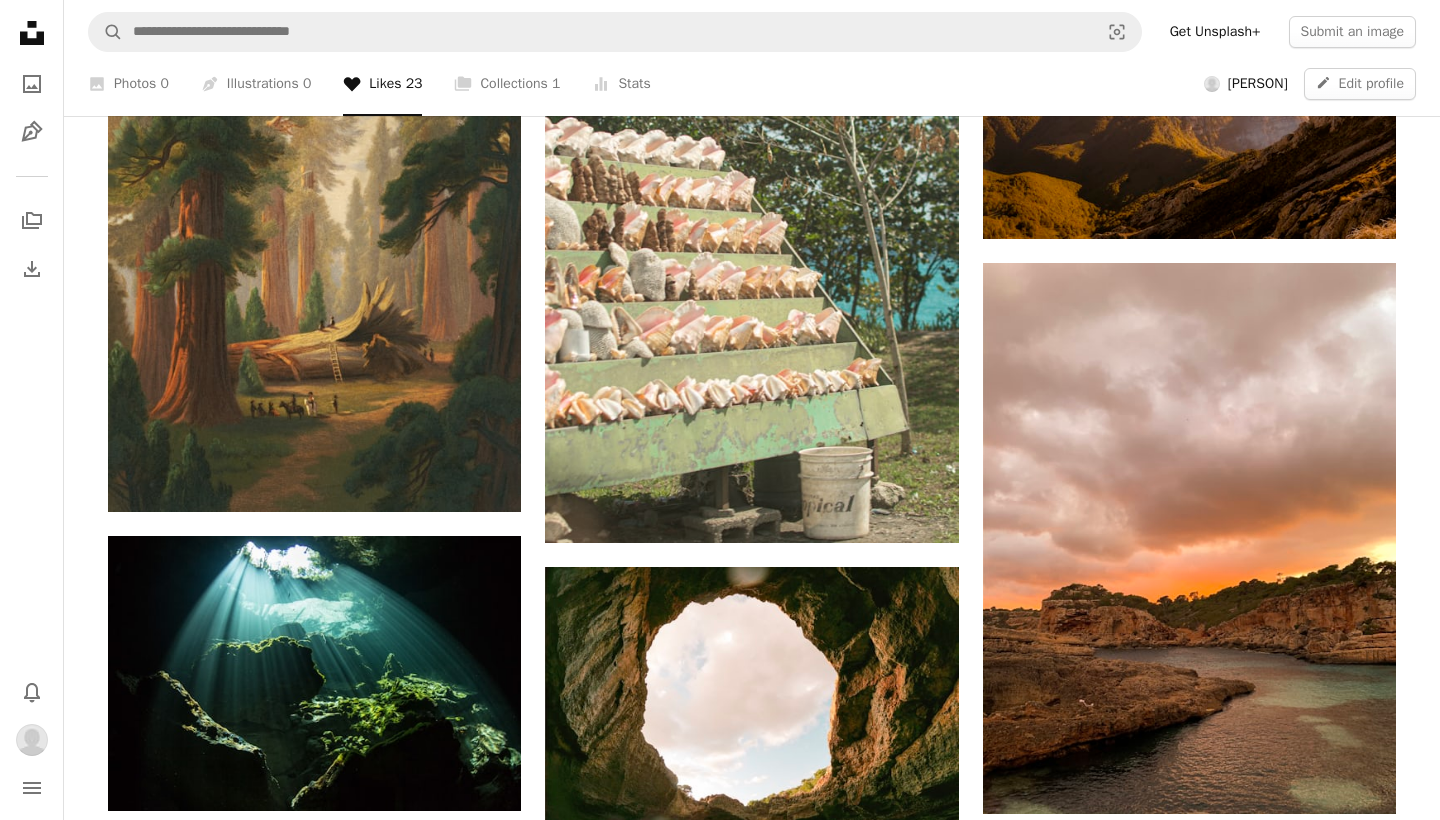 scroll, scrollTop: 1744, scrollLeft: 0, axis: vertical 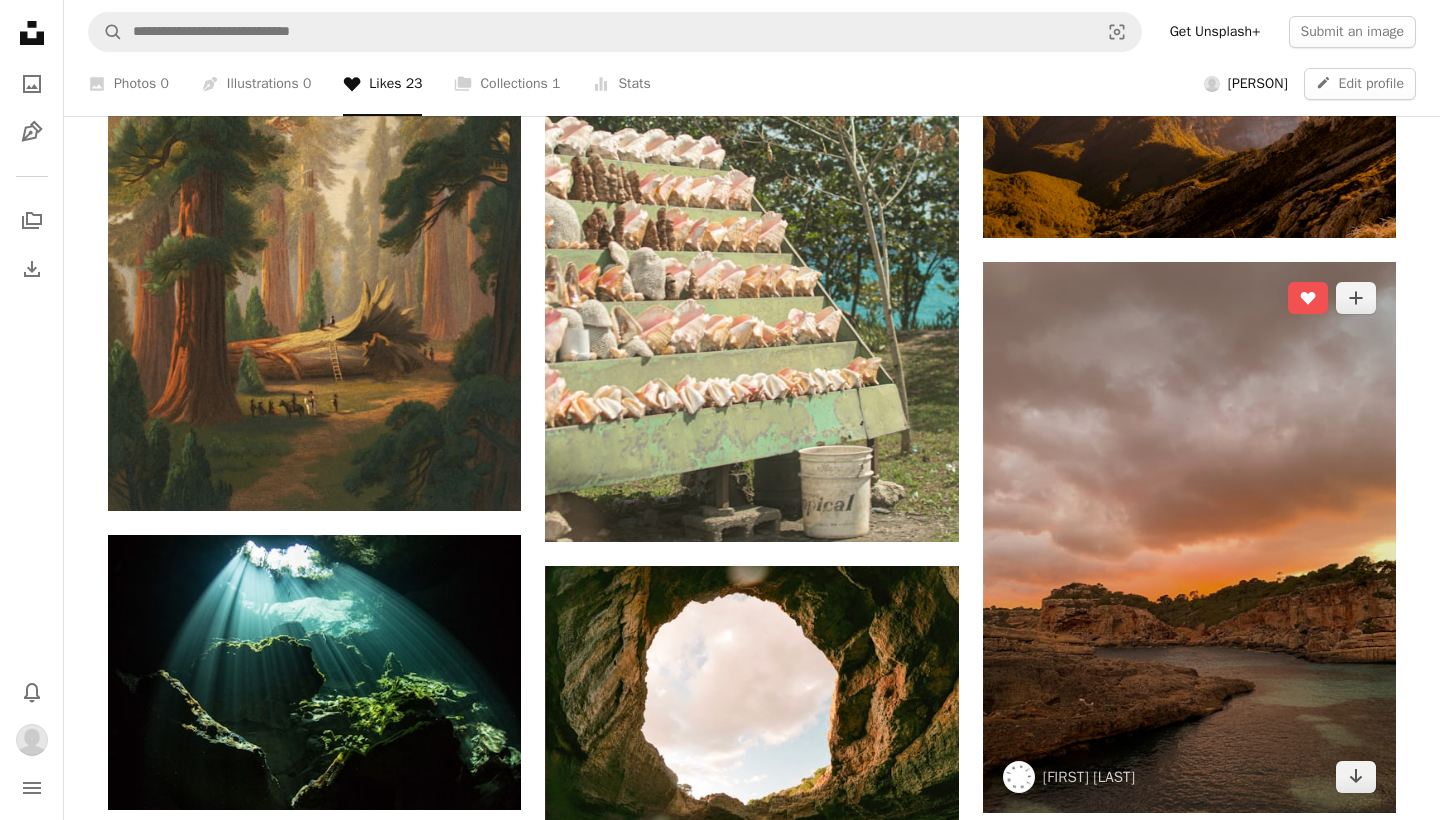 click at bounding box center [1189, 537] 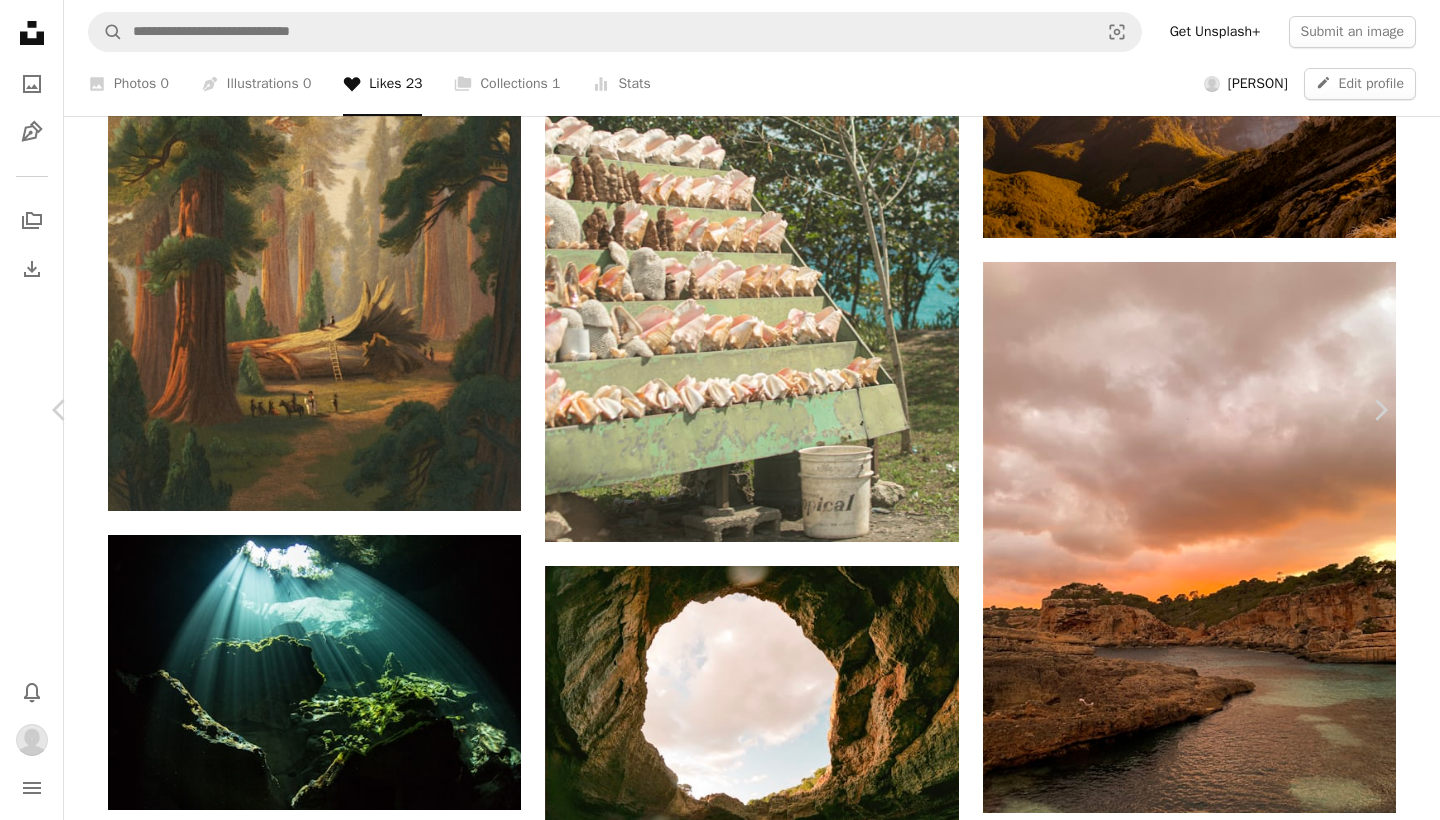 click on "Download" at bounding box center [1205, 3172] 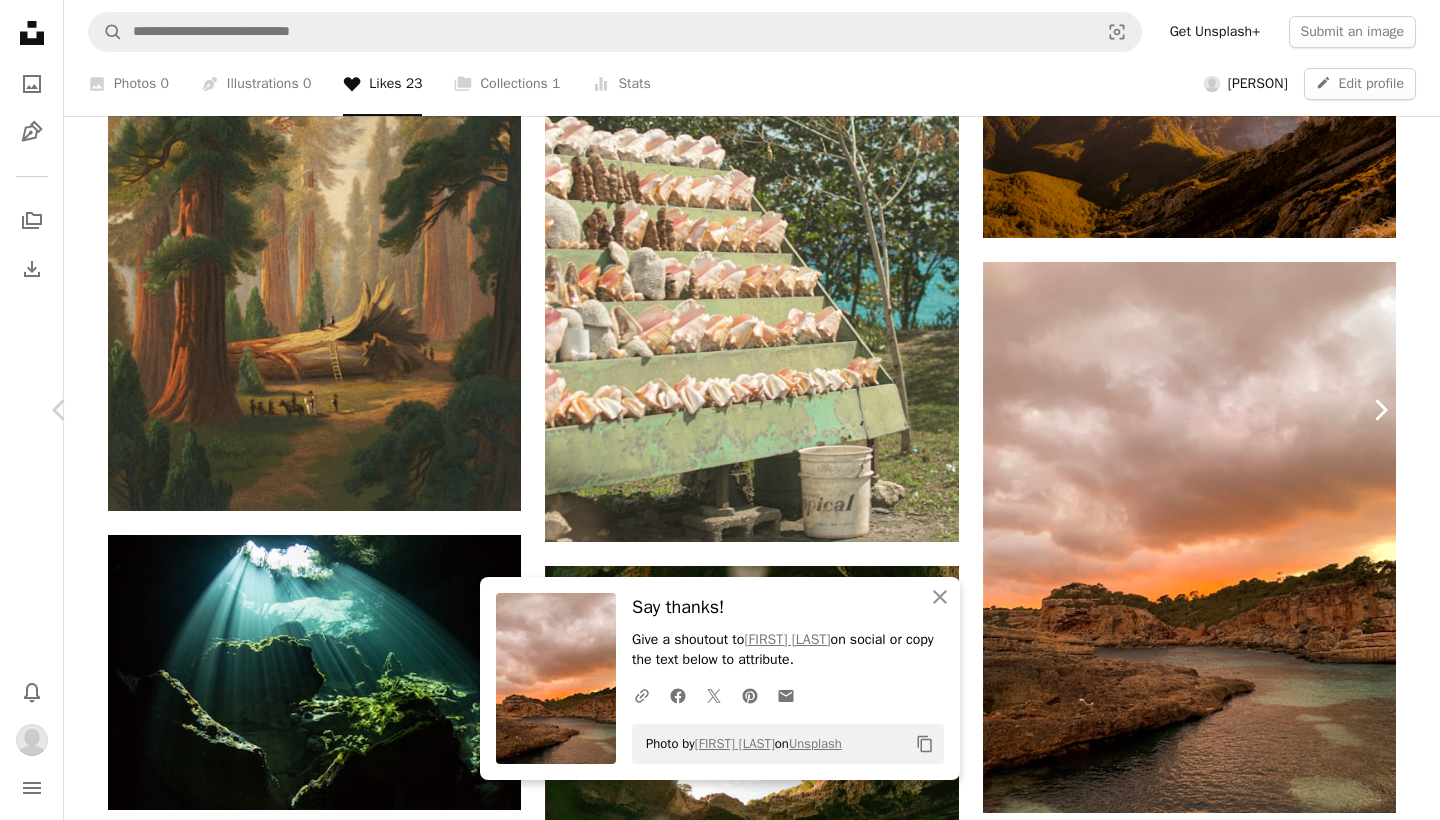 click on "Chevron right" at bounding box center (1380, 410) 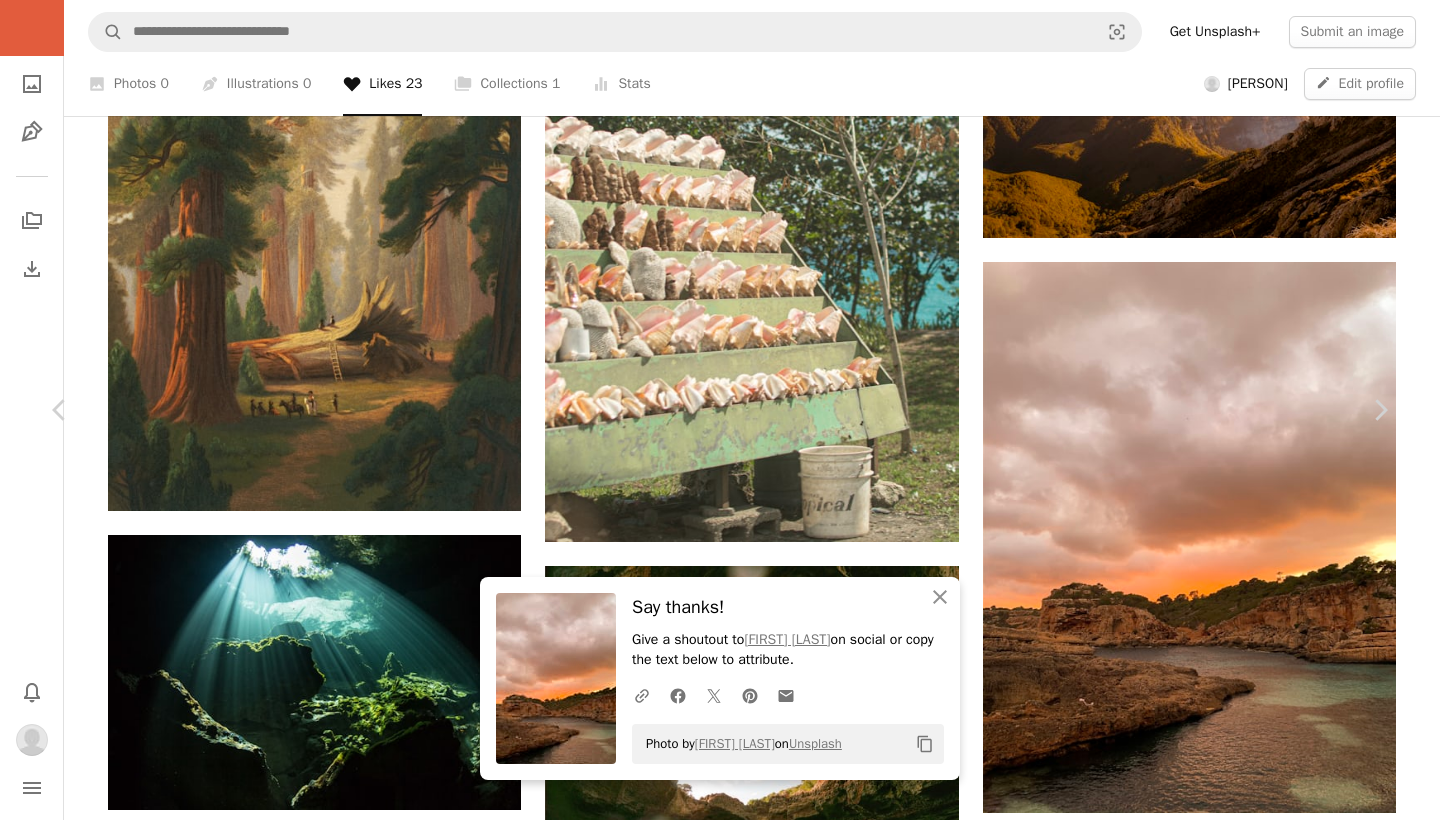 click on "An X shape Chevron left Chevron right There was a network error. Please check your internet connection. An X shape An X shape Close Say thanks! Give a shoutout to [PERSON] on social or copy the text below to attribute. A URL sharing icon (chains) Facebook icon X (formerly Twitter) icon Pinterest icon An envelope Photo by [PERSON] on Unsplash
Copy content [PERSON] [PERSON] A heart A plus sign Edit image   Plus sign for Unsplash+ Download Chevron down Zoom in A forward-right arrow Share Info icon Info More Actions The entrance to Ben's Cavern in the Bahamas. At the proper time of day, the light rays pouring into this underwater eden are nothing short of magical.  Browse premium related images on iStock  |  Save 20% with code UNSPLASH20 View more on iStock  ↗ Related images" at bounding box center [720, 3535] 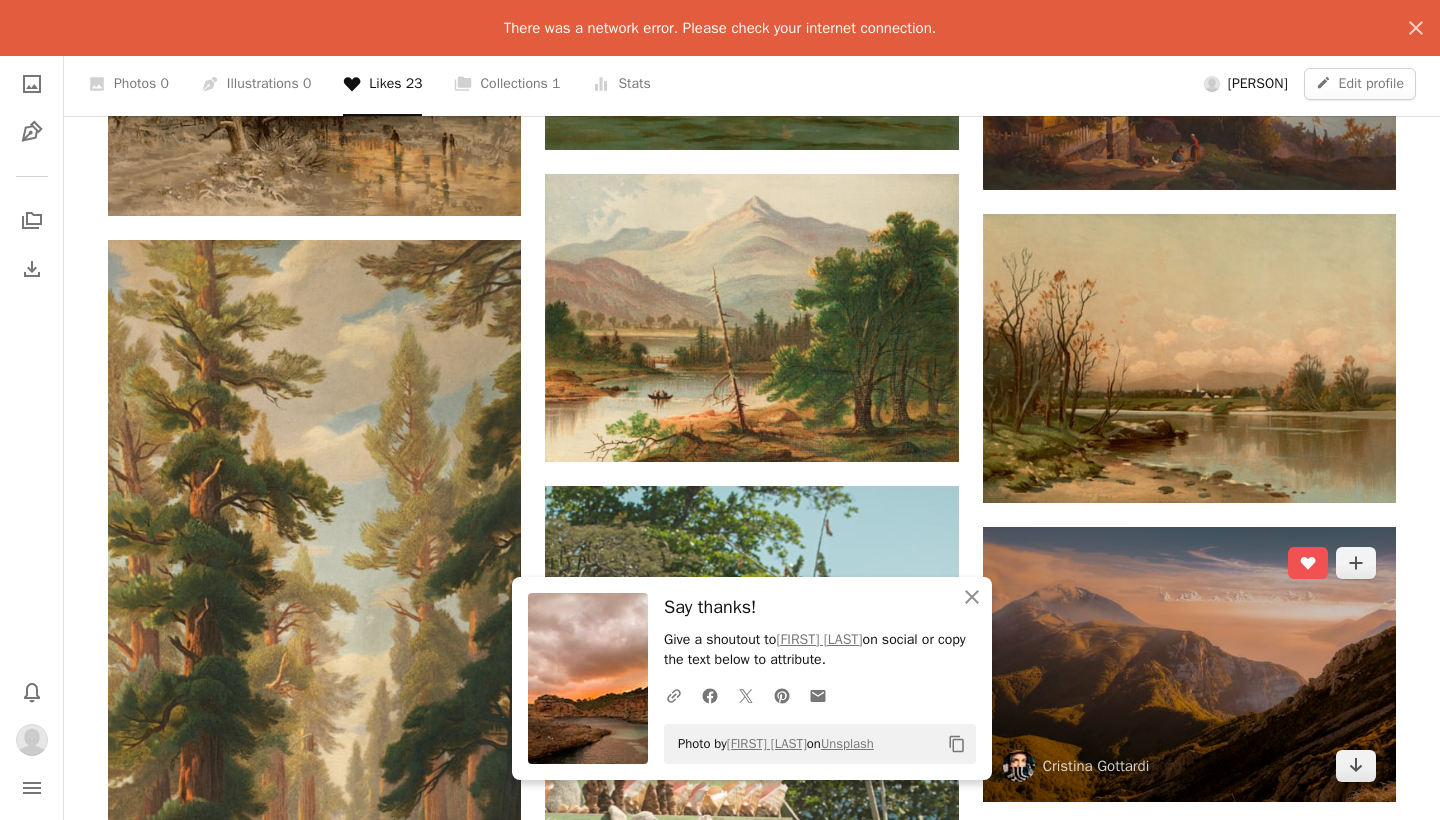 scroll, scrollTop: 1221, scrollLeft: 0, axis: vertical 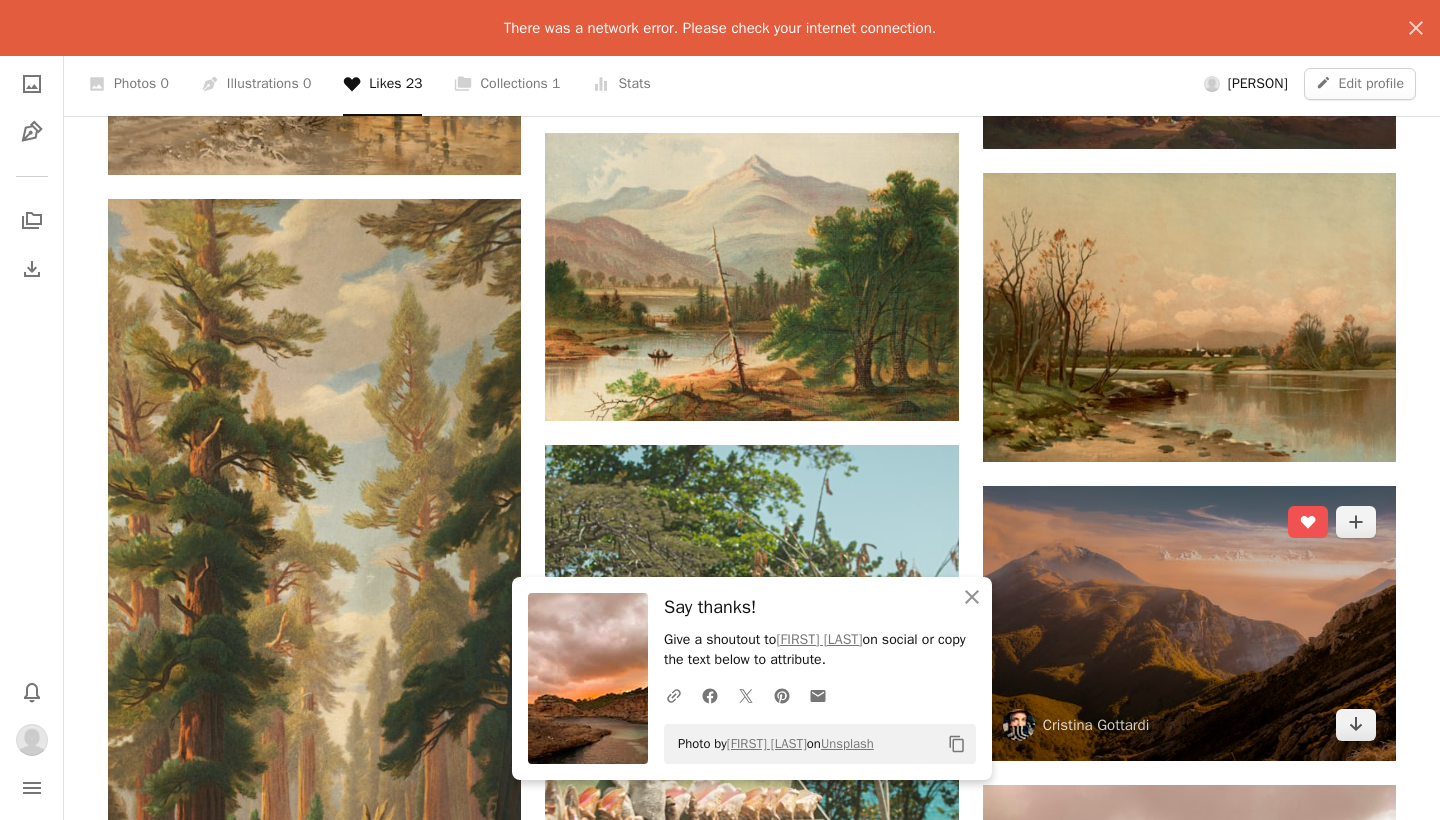 click at bounding box center (1189, 623) 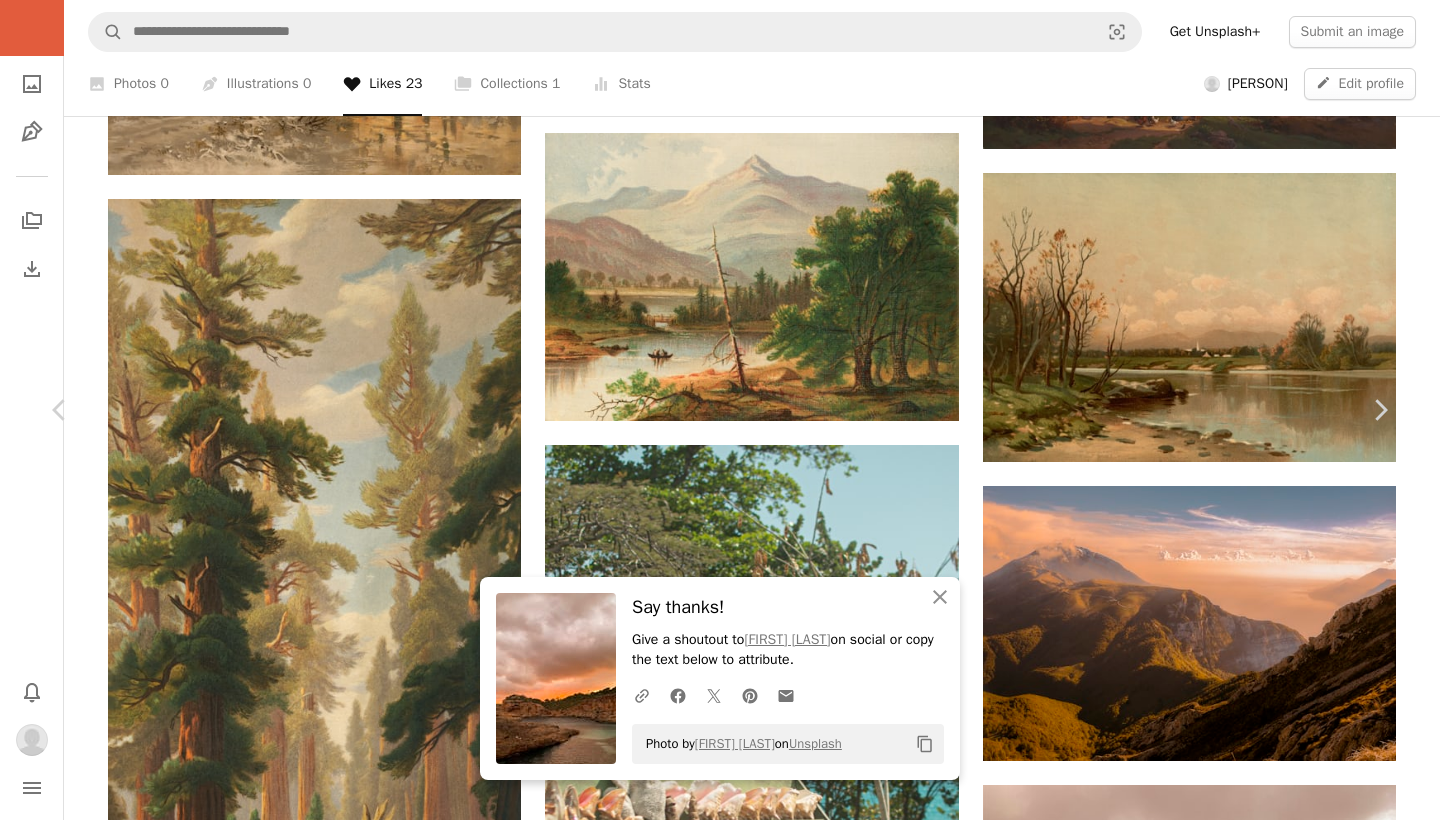 click on "An X shape Chevron left Chevron right There was a network error. Please check your internet connection. An X shape An X shape Close Say thanks! Give a shoutout to  [PERSON]  on social or copy the text below to attribute. A URL sharing icon (chains) Facebook icon X (formerly Twitter) icon Pinterest icon An envelope Photo by  [PERSON]  on  Unsplash
Copy content [PERSON] Available for hire A checkmark inside of a circle A heart A plus sign Edit image   Plus sign for Unsplash+ Download Chevron down Zoom in Views 94,952,211 Downloads 309,166 Featured in Photos ,  Nature ,  Wallpapers A forward-right arrow Share Info icon Info More Actions Green mountains and clouds A map marker Monte Altissimo di Nago, Italy Calendar outlined Published on  May 16, 2017 Camera FUJIFILM, X-T10 Safety Free to use under the  Unsplash License 4k wallpaper laptop wallpaper macbook wallpaper travel 1920x1080 wallpaper mac wallpaper 8k wallpaper sunset mountains summer windows 10 wallpaper sun clouds earth pink italy" at bounding box center [720, 4058] 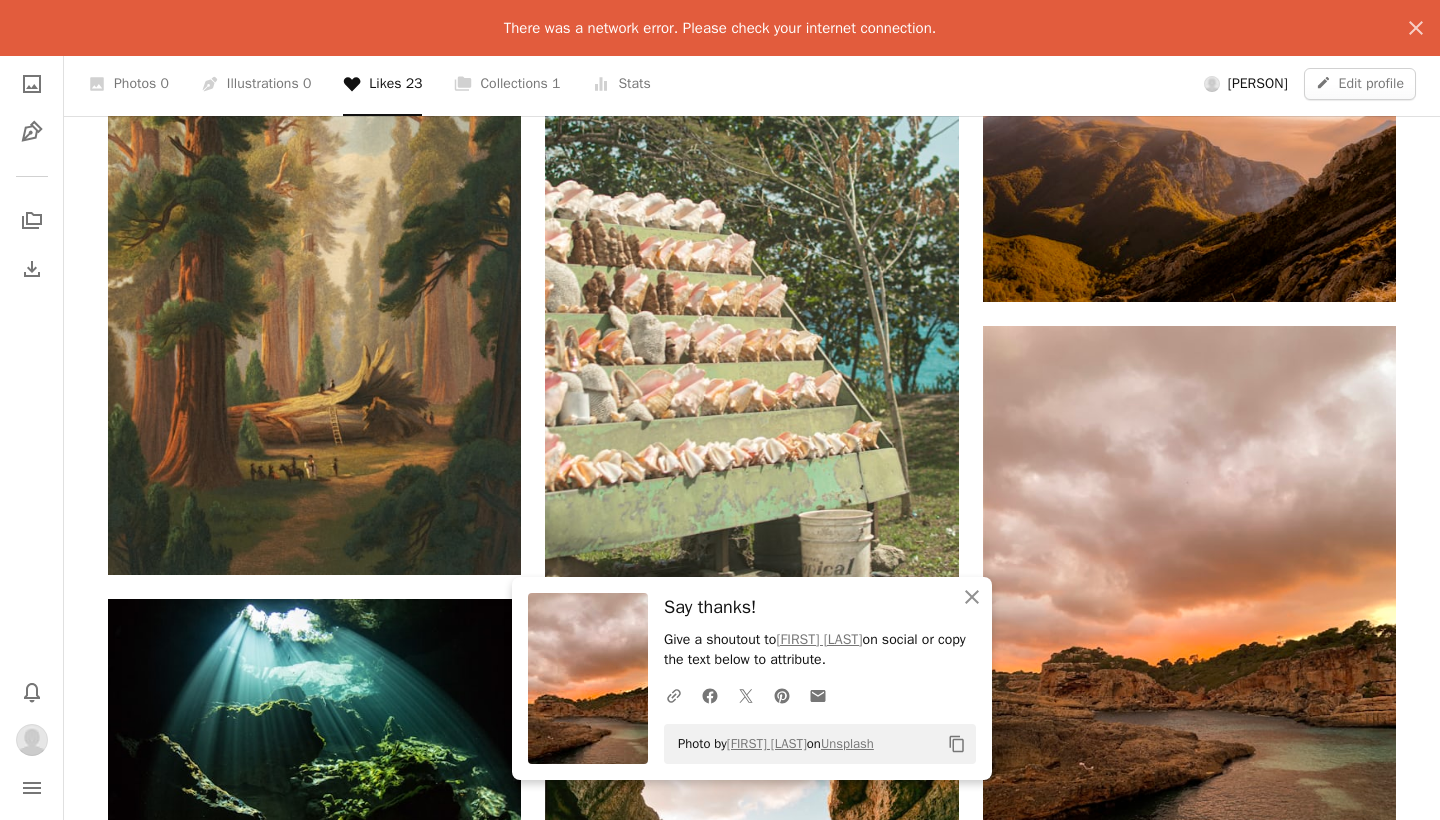 scroll, scrollTop: 1628, scrollLeft: 0, axis: vertical 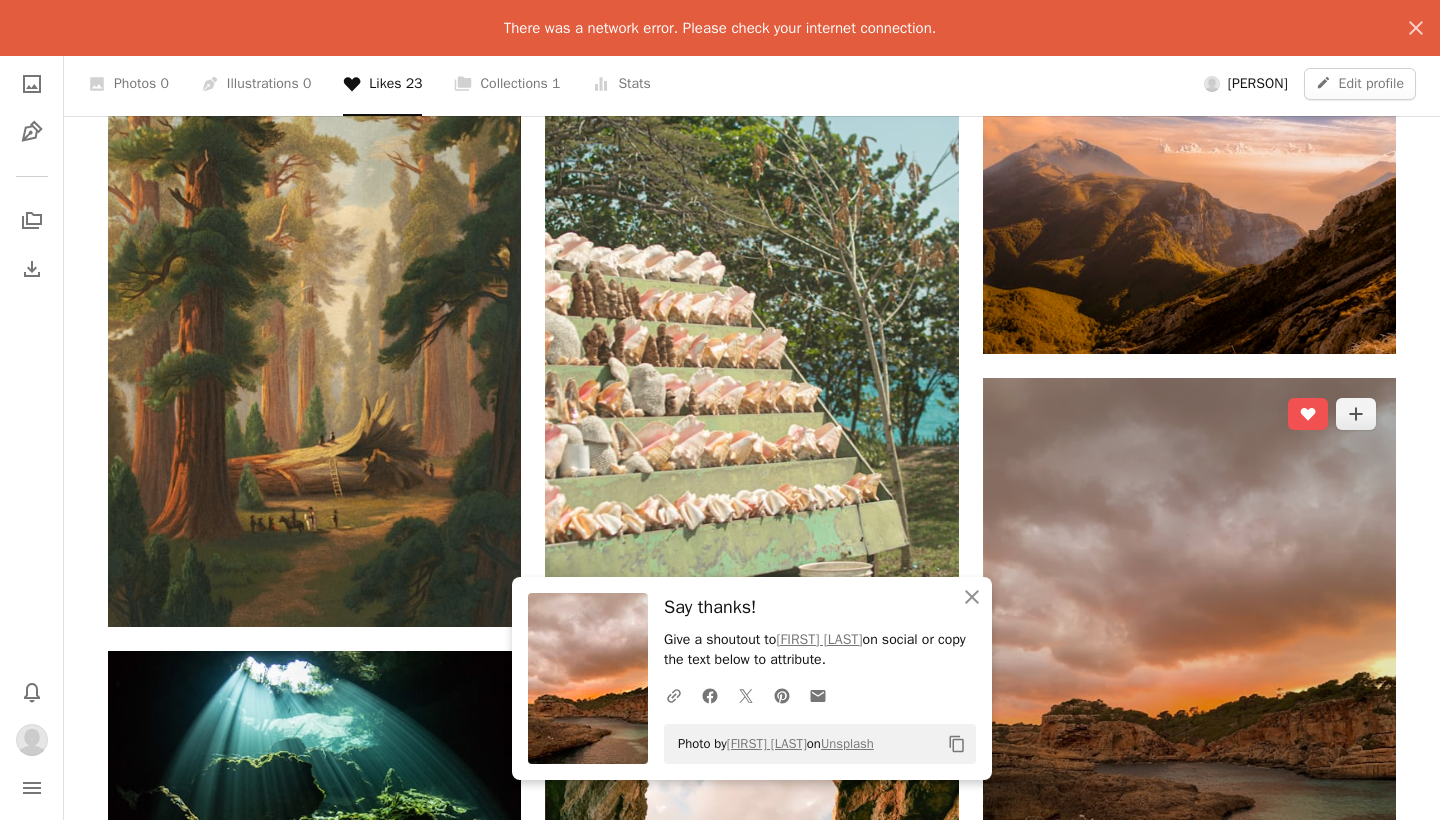 click at bounding box center [1189, 653] 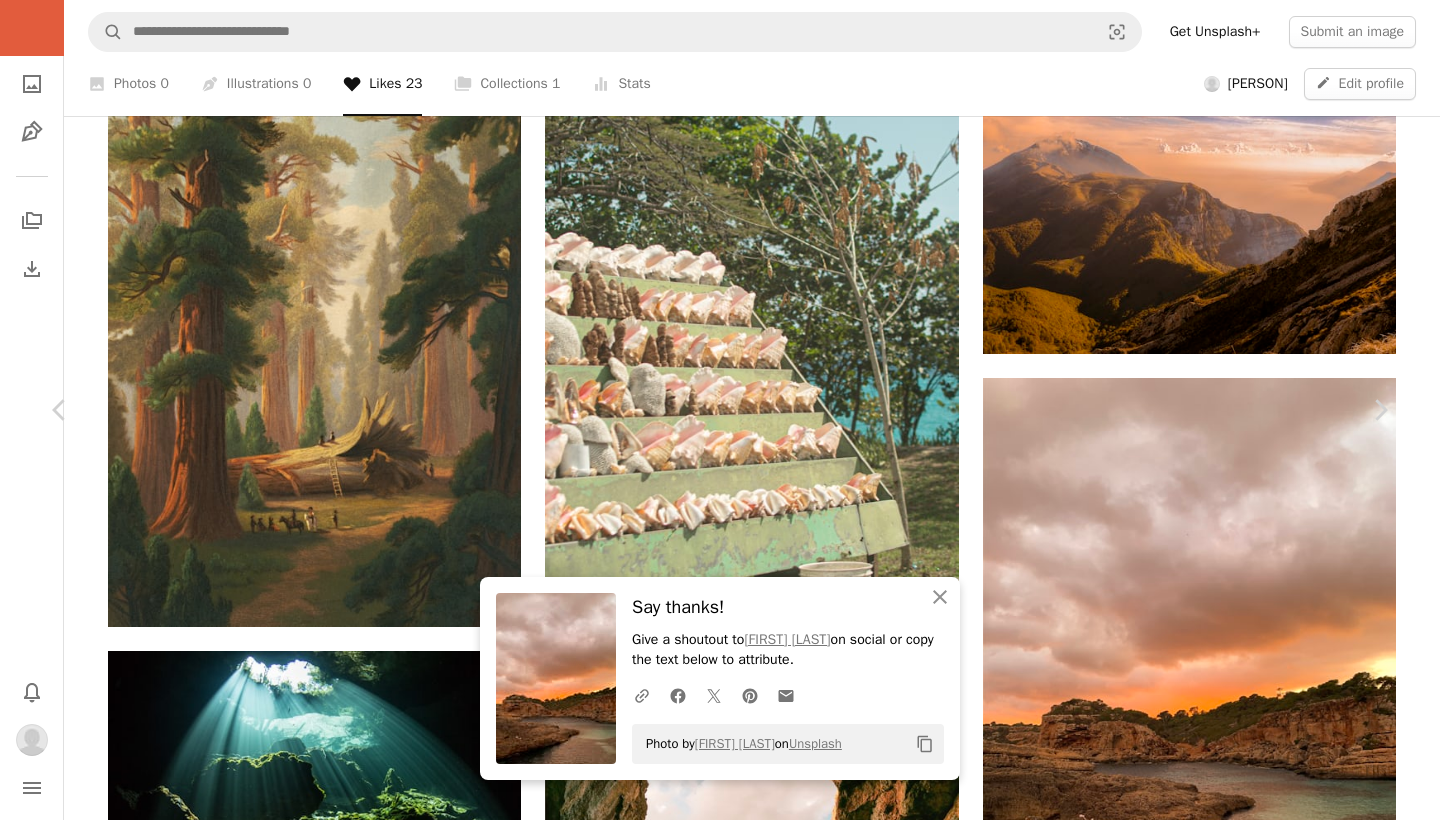 click on "An X shape Chevron left Chevron right There was a network error. Please check your internet connection. An X shape An X shape Close Say thanks! Give a shoutout to  [PERSON]  on social or copy the text below to attribute. A URL sharing icon (chains) Facebook icon X (formerly Twitter) icon Pinterest icon An envelope Photo by  [PERSON]  on  Unsplash
Copy content [PERSON] Available for hire A checkmark inside of a circle A heart A plus sign Edit image   Plus sign for Unsplash+ Download Chevron down Zoom in Views 2,398,538 Downloads 5,236 A forward-right arrow Share Info icon Info More Actions Sunset in Mallorca, Spain A map marker Mallorca, España Calendar outlined Published on  October 28, 2019 Camera Apple, iPhone XS Safety Free to use under the  Unsplash License beach sea sunset summer natural night light pink river orange spain europe island mallorca cove land building architecture outdoors dawn Browse premium related images on iStock  |  Save 20% with code UNSPLASH20 View more on iStock  ↗" at bounding box center [720, 3651] 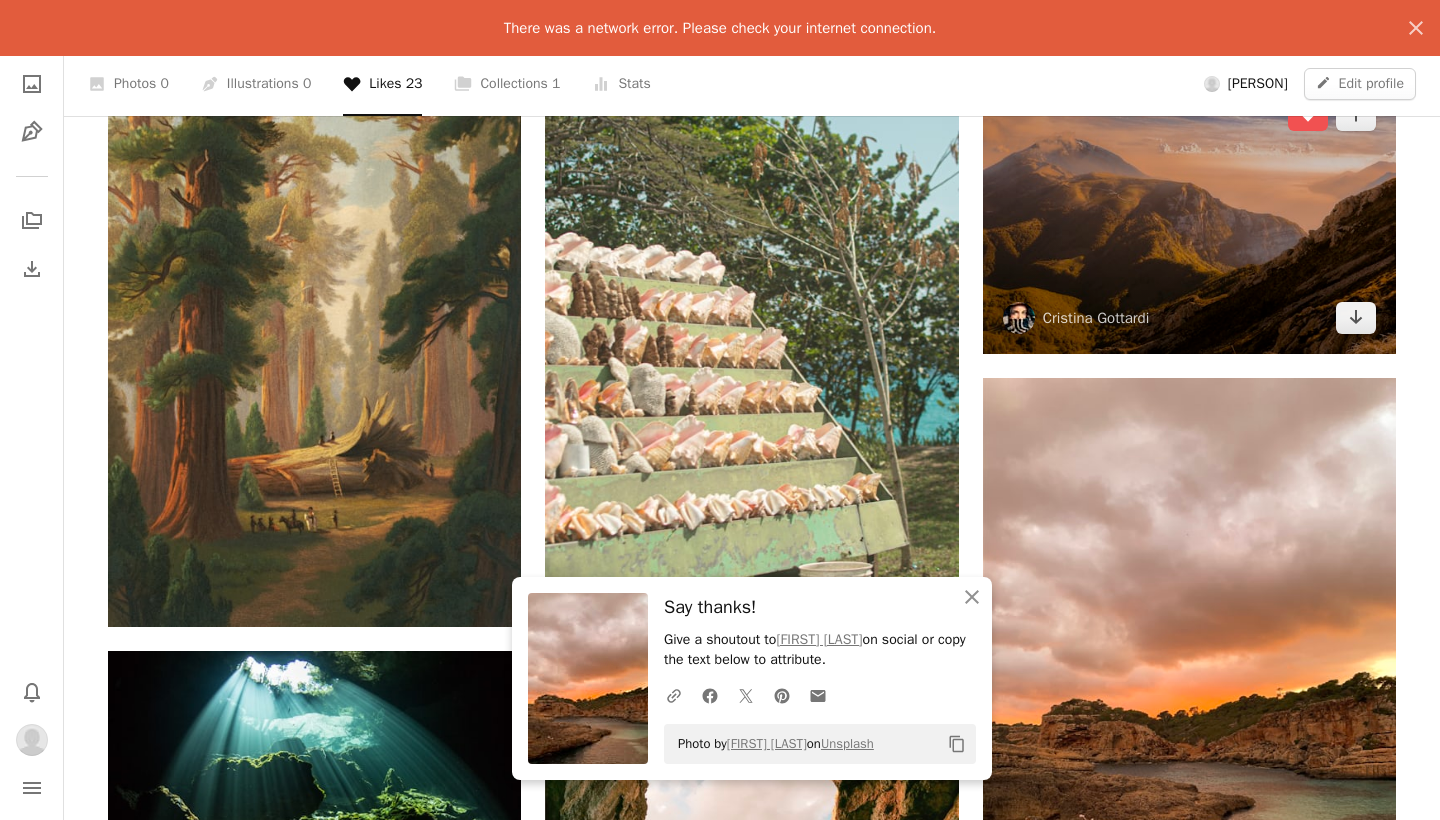click at bounding box center (1189, 216) 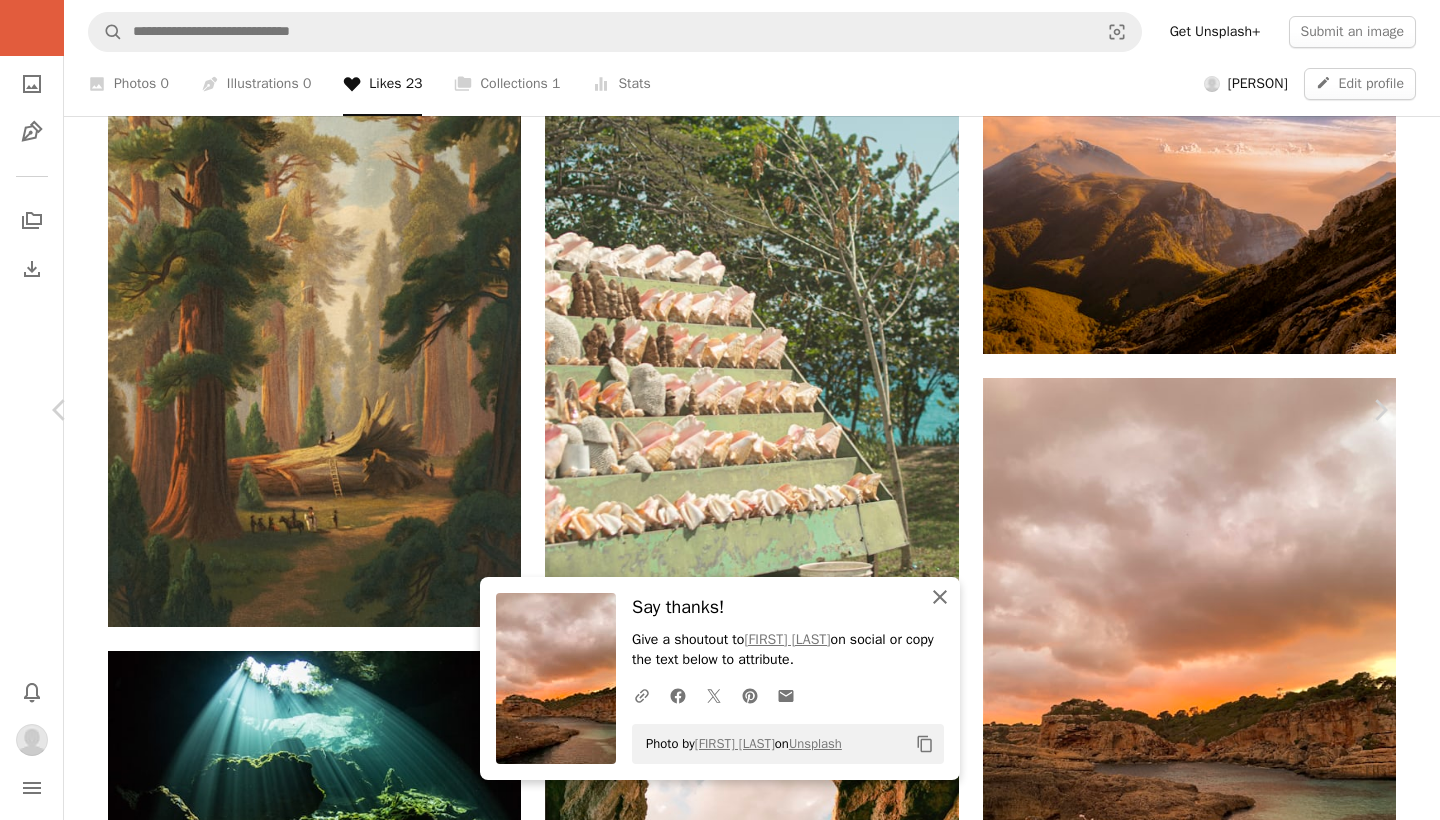 click on "An X shape" 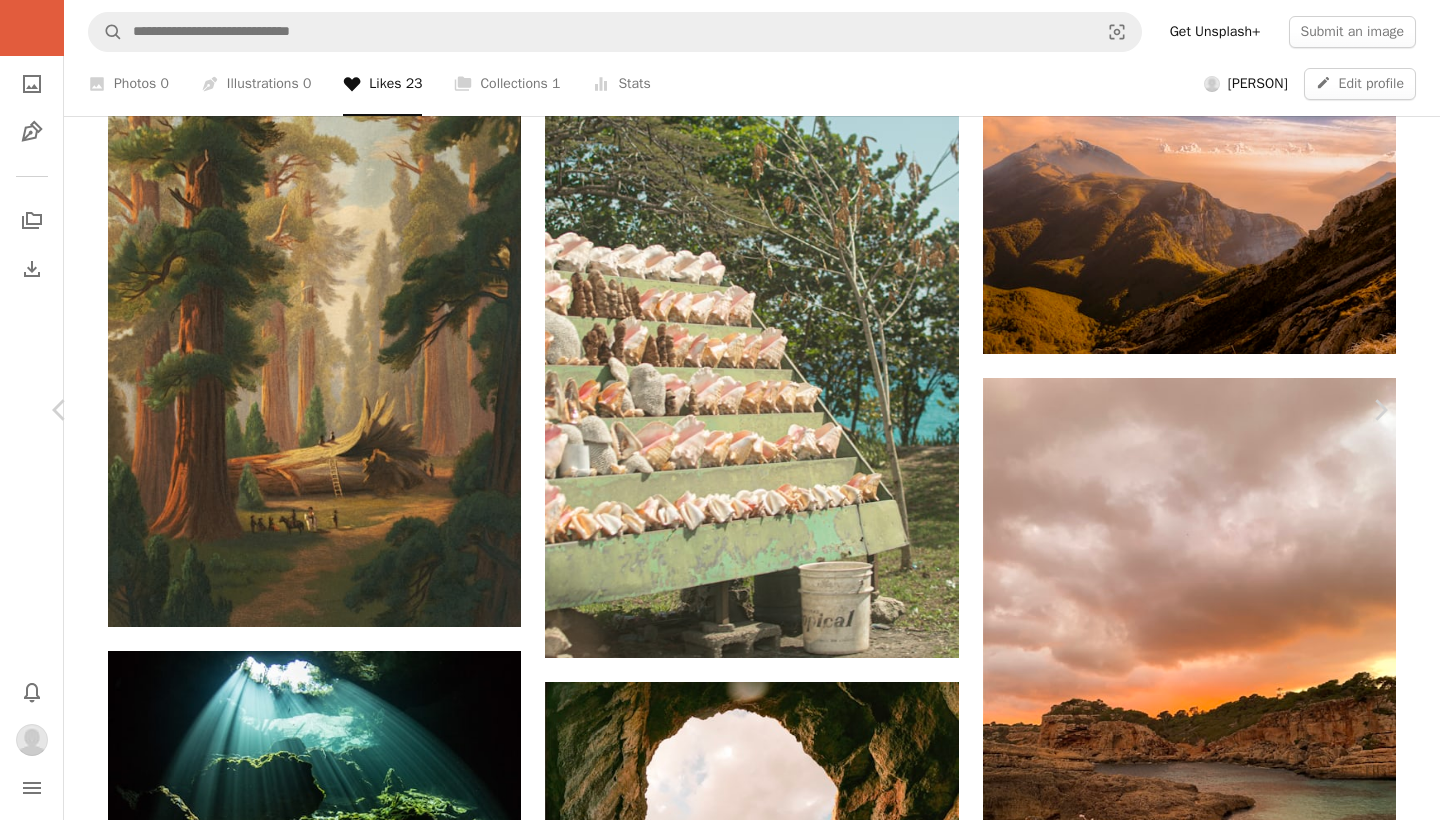 scroll, scrollTop: 0, scrollLeft: 0, axis: both 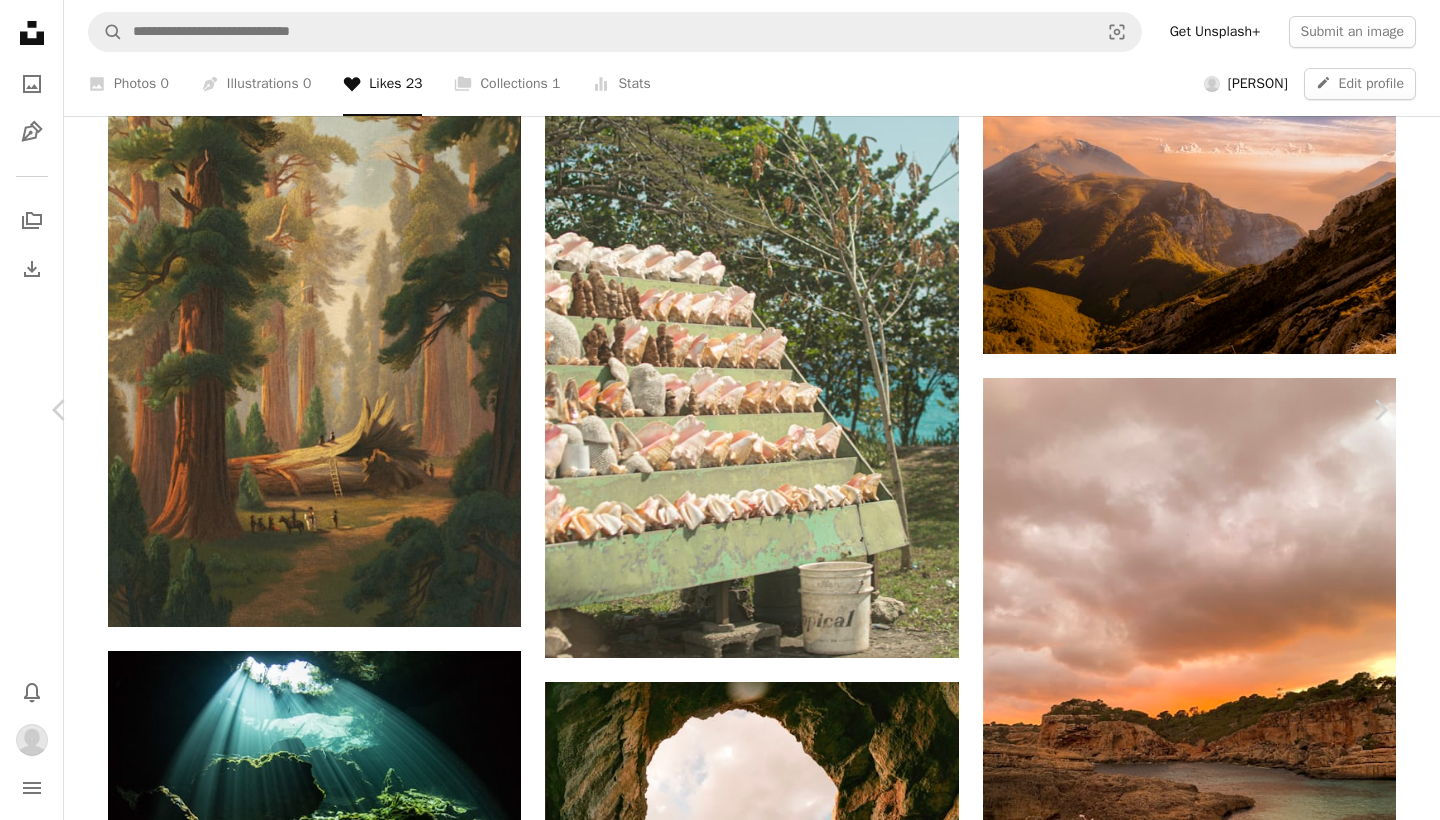 click on "Download" at bounding box center [1205, 3288] 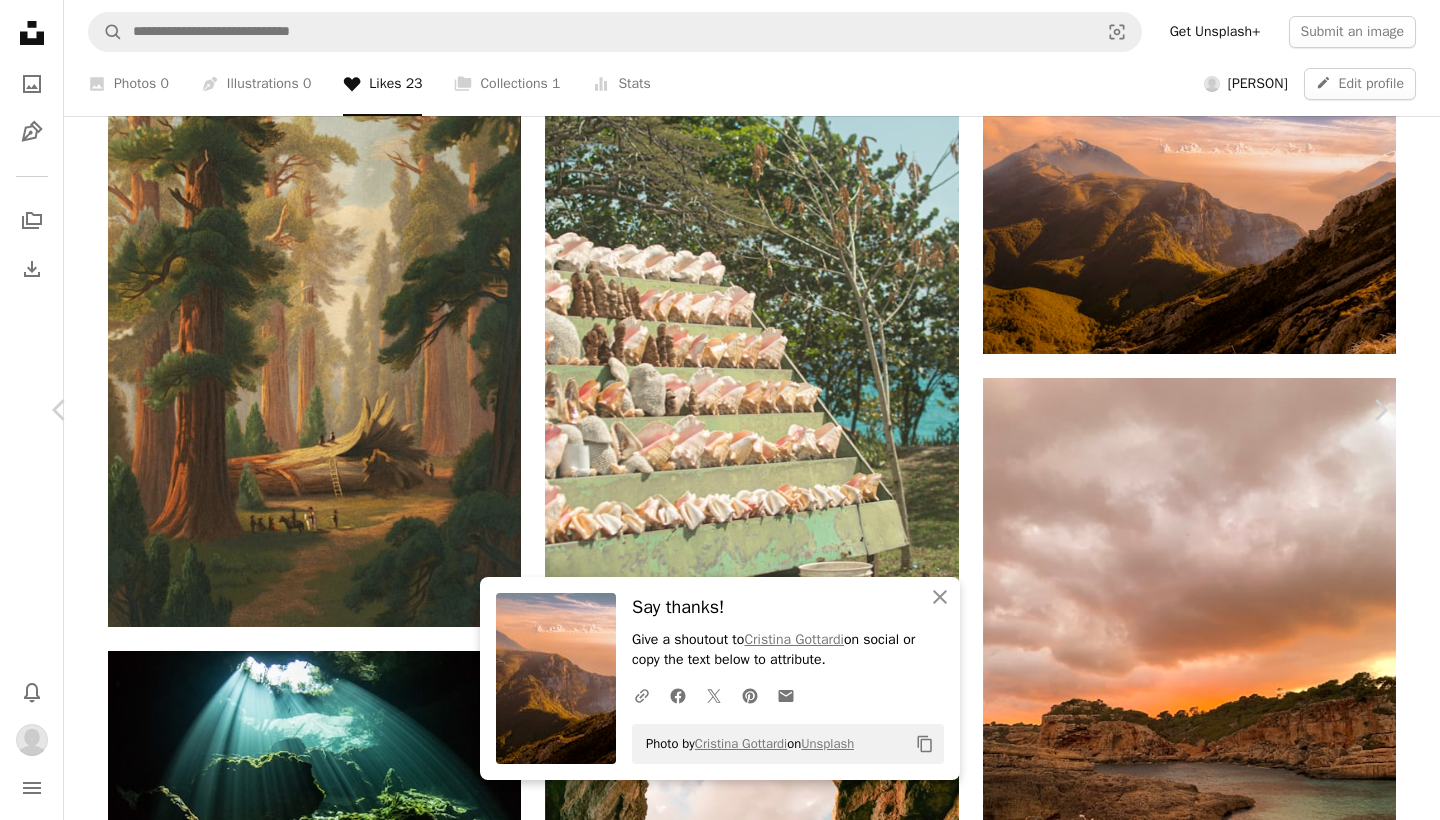 click on "An X shape Chevron left Chevron right An X shape Close Say thanks! Give a shoutout to  [PERSON]  on social or copy the text below to attribute. A URL sharing icon (chains) Facebook icon X (formerly Twitter) icon Pinterest icon An envelope Photo by  [PERSON]  on  Unsplash
Copy content [PERSON] Available for hire A checkmark inside of a circle A heart A plus sign Edit image   Plus sign for Unsplash+ Download Chevron down Zoom in Views 94,952,211 Downloads 309,166 Featured in Photos ,  Nature ,  Wallpapers A forward-right arrow Share Info icon Info More Actions Green mountains and clouds A map marker Monte Altissimo di Nago, Italy Calendar outlined Published on  May 16, 2017 Camera FUJIFILM, X-T10 Safety Free to use under the  Unsplash License 4k wallpaper laptop wallpaper macbook wallpaper travel 1920x1080 wallpaper mac wallpaper 8k wallpaper sunset mountains summer windows 10 wallpaper sun clouds earth pink aesthetic wallpaper italy photography trees lake  |   ↗ A heart" at bounding box center (720, 3651) 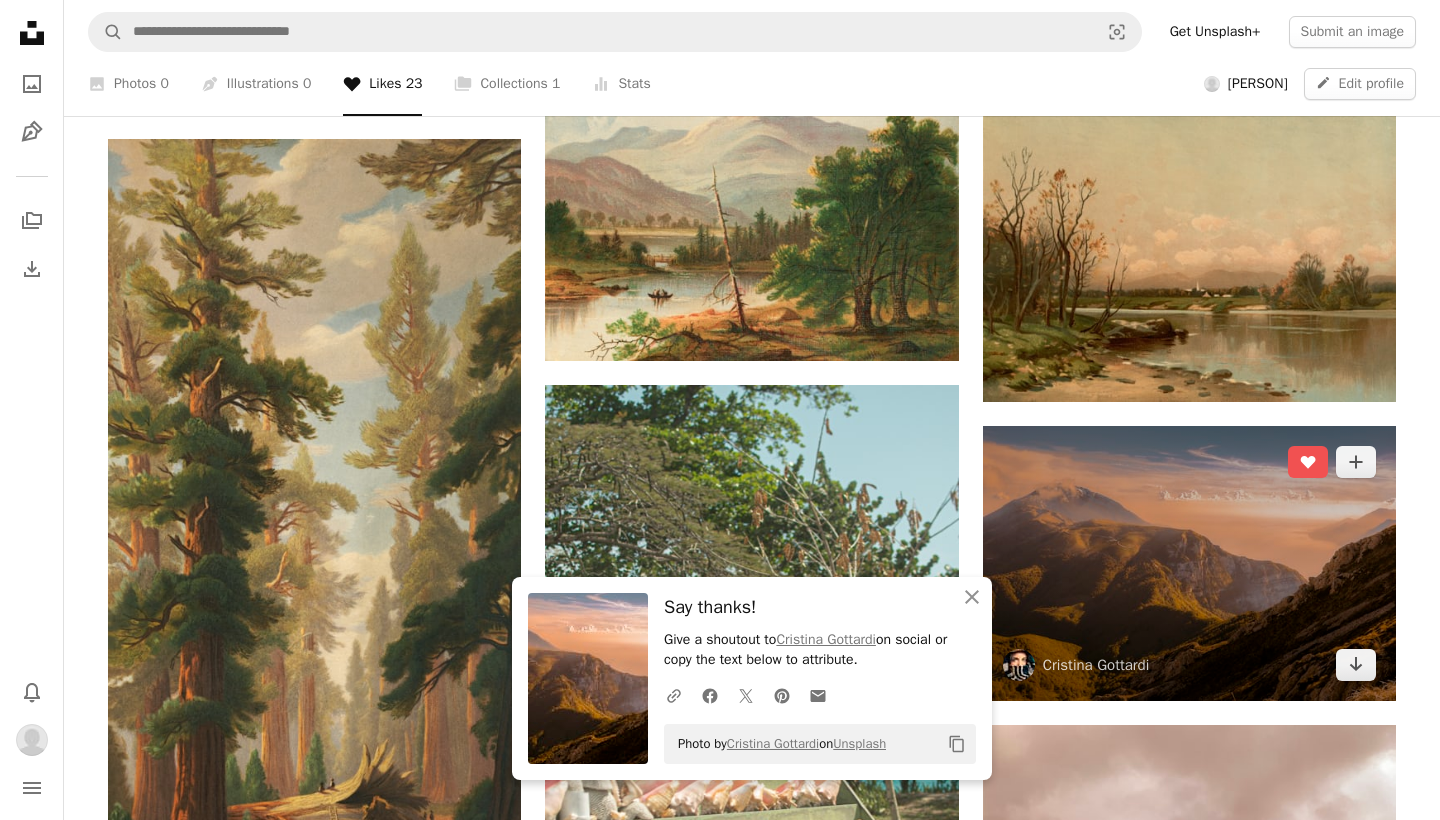 scroll, scrollTop: 1232, scrollLeft: 0, axis: vertical 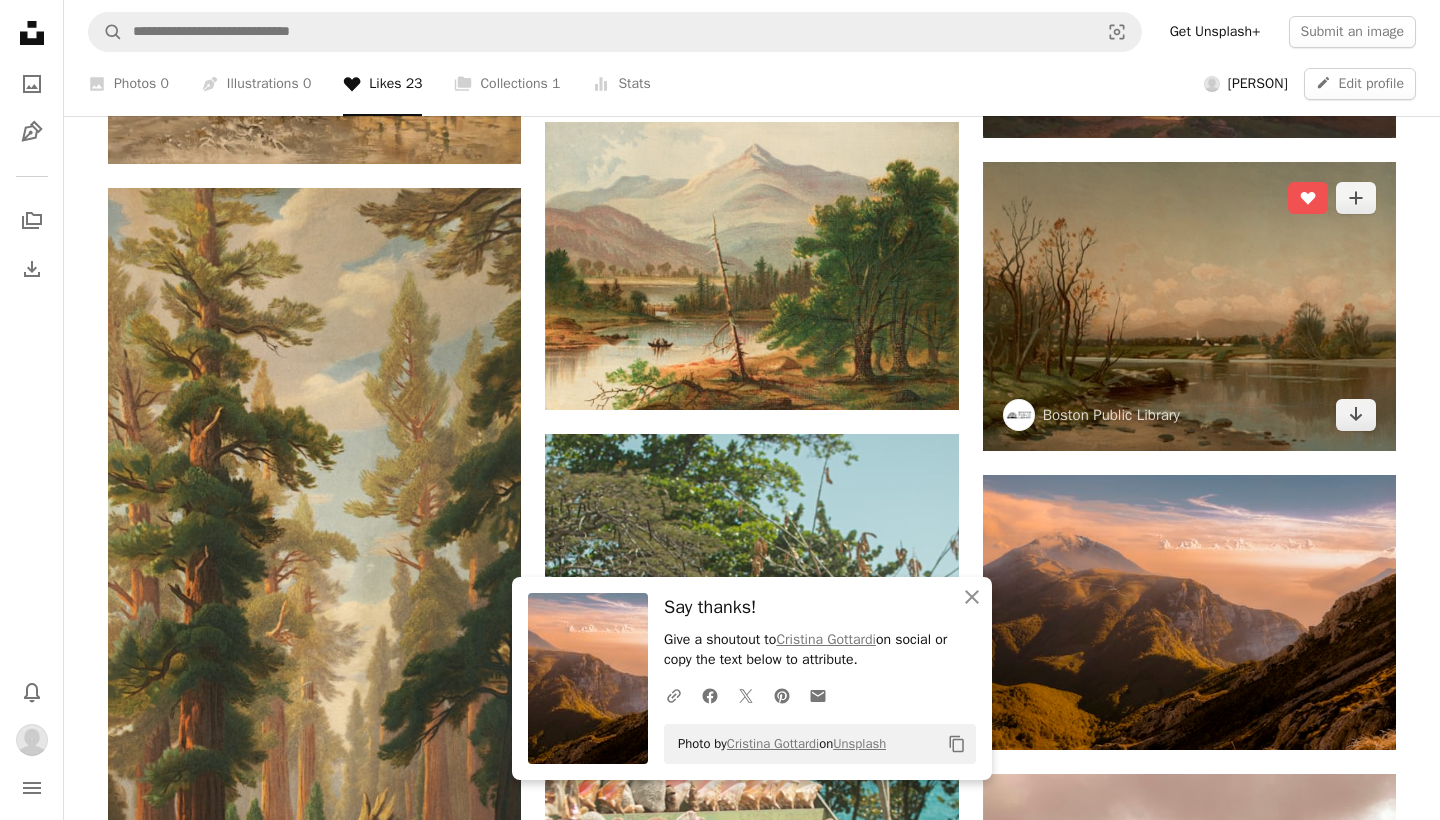 click at bounding box center (1189, 306) 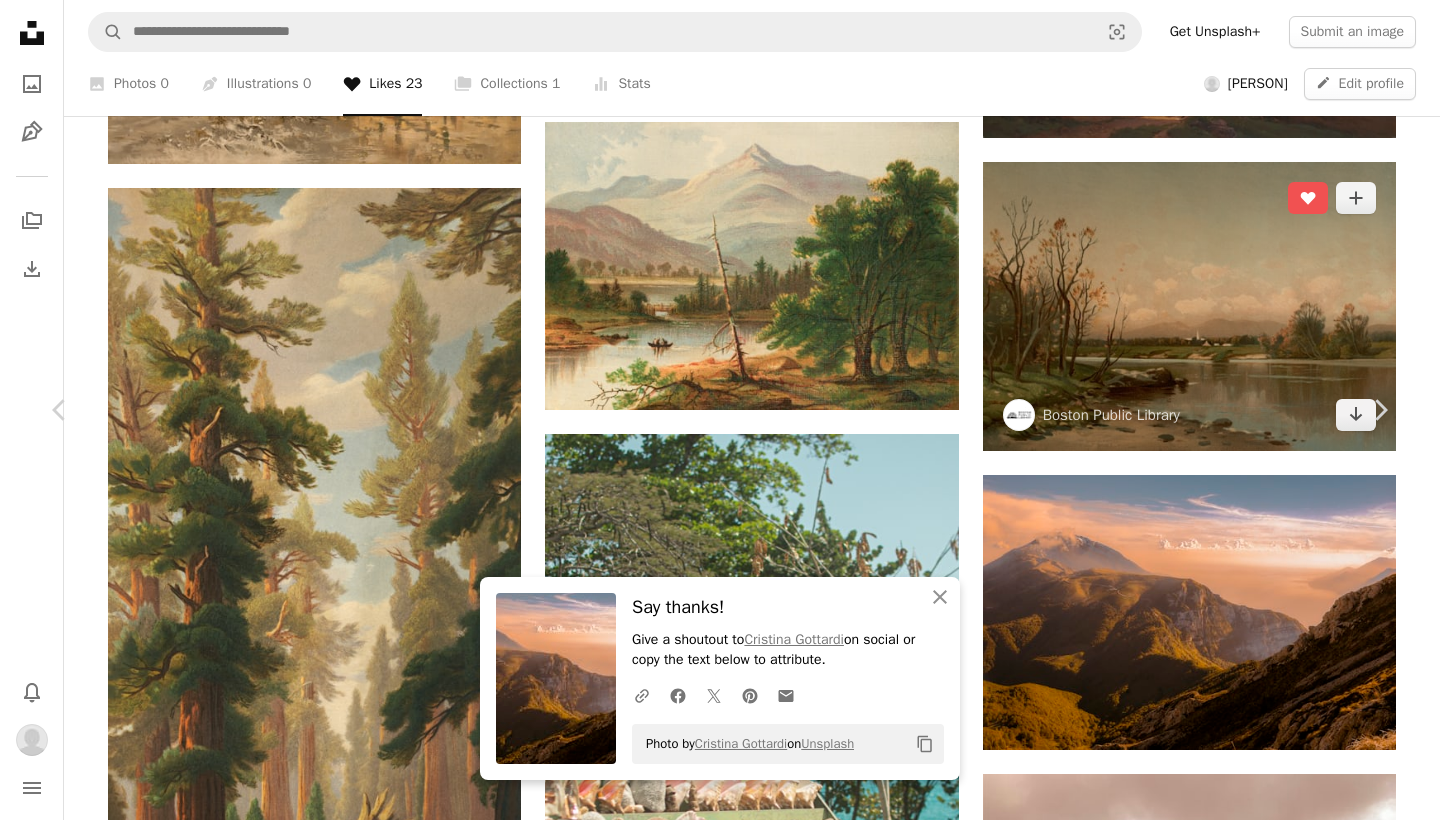 scroll, scrollTop: 1123, scrollLeft: 0, axis: vertical 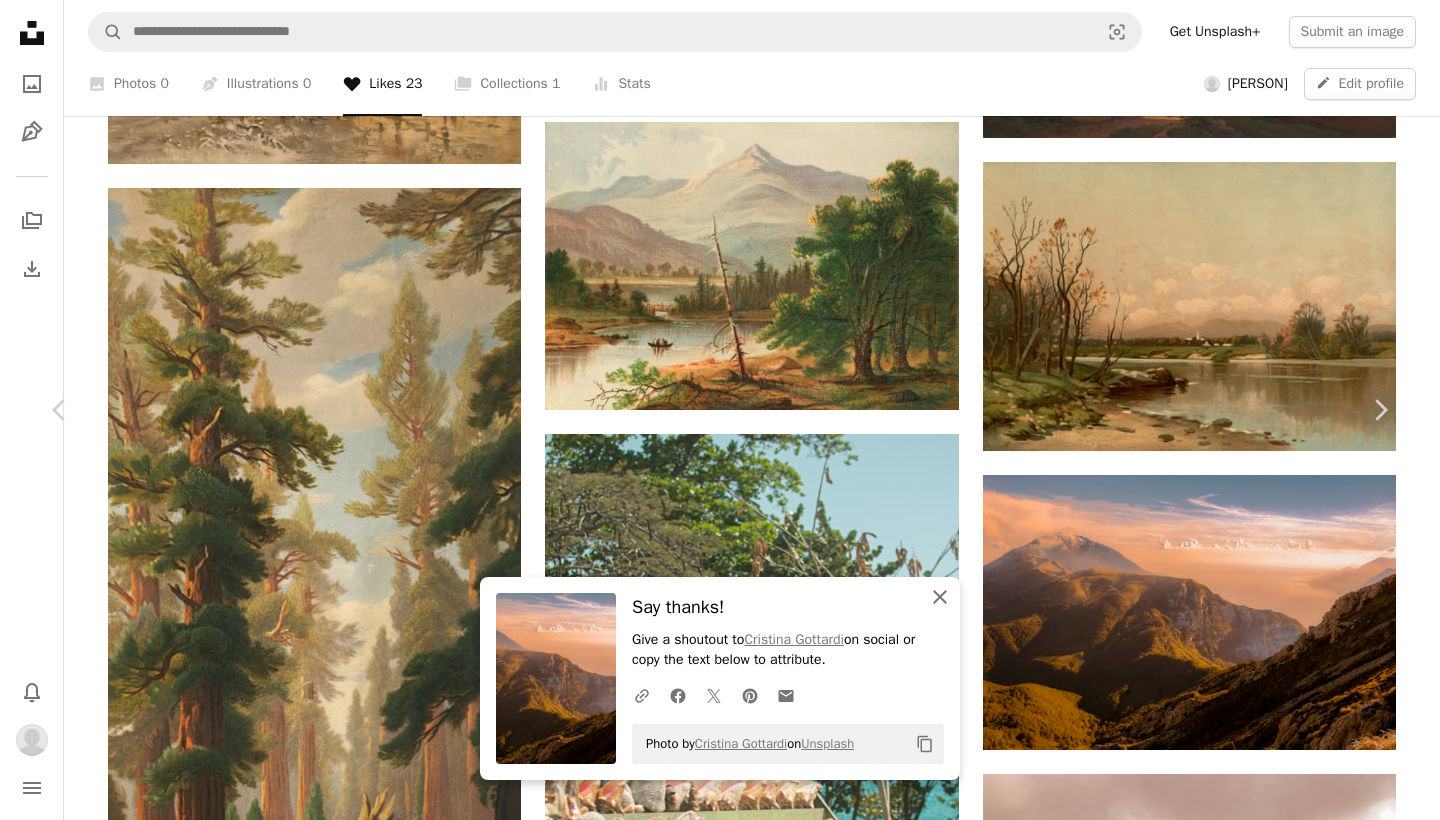 click 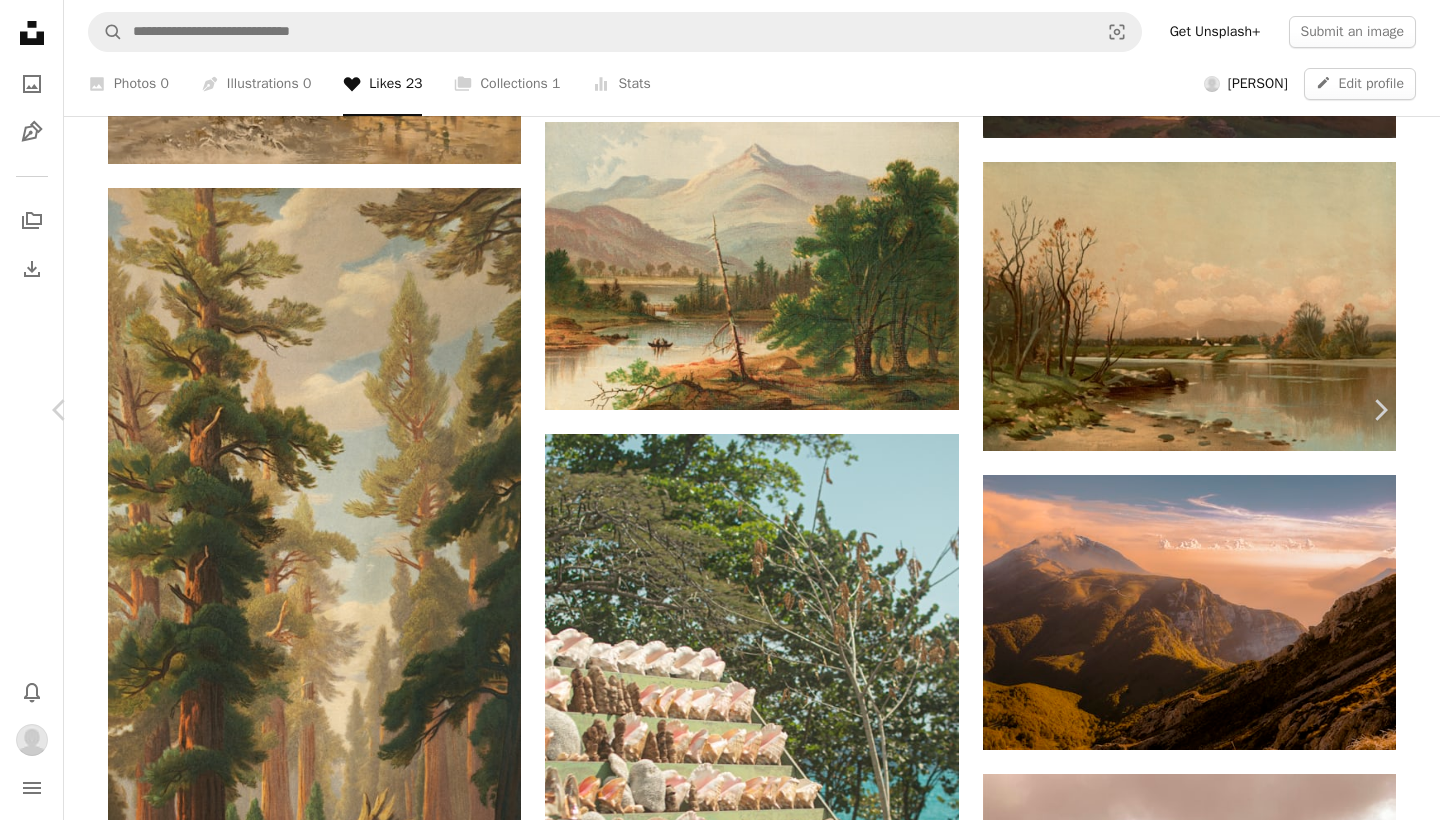 scroll, scrollTop: 1627, scrollLeft: 0, axis: vertical 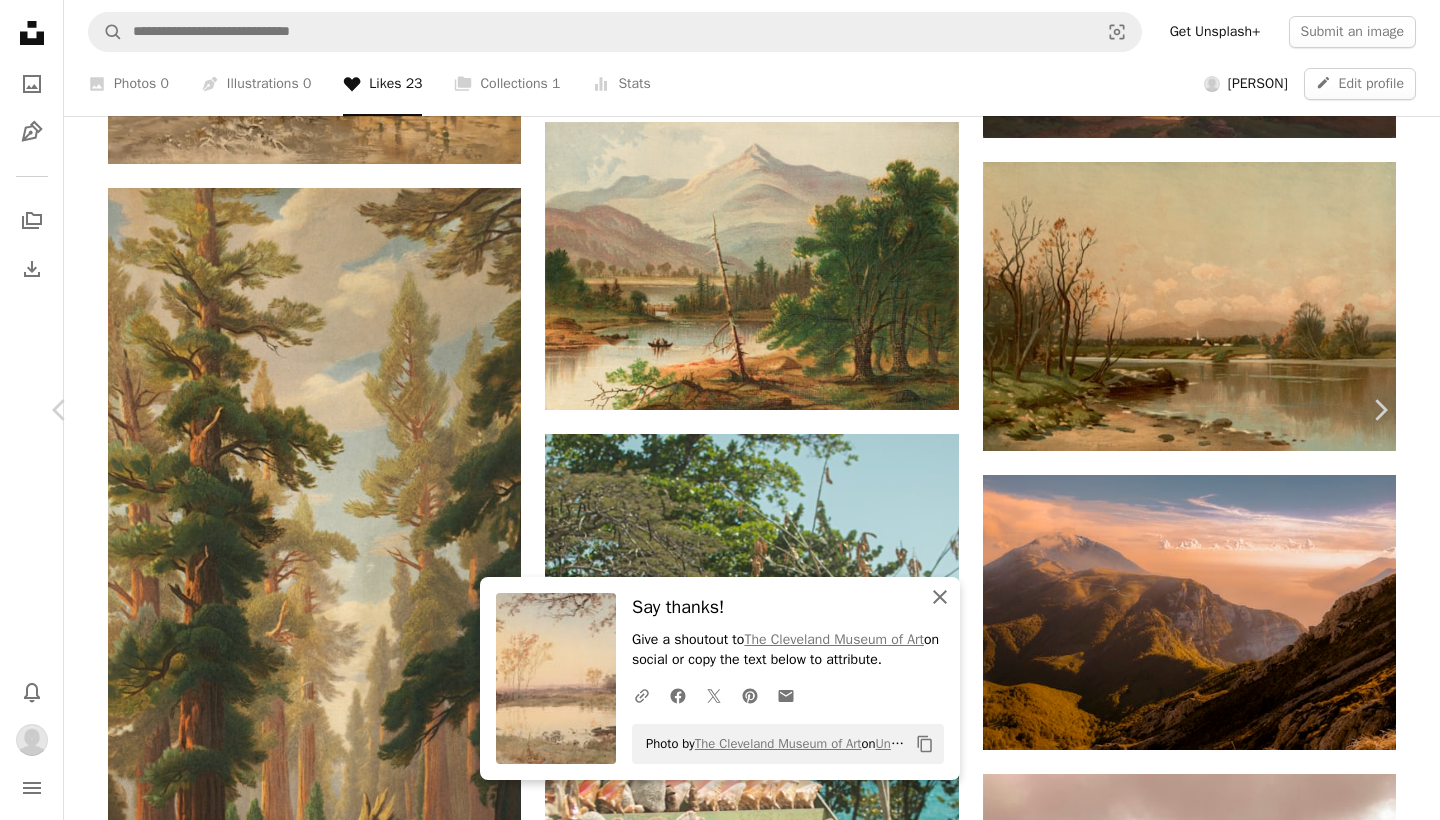 click on "An X shape" 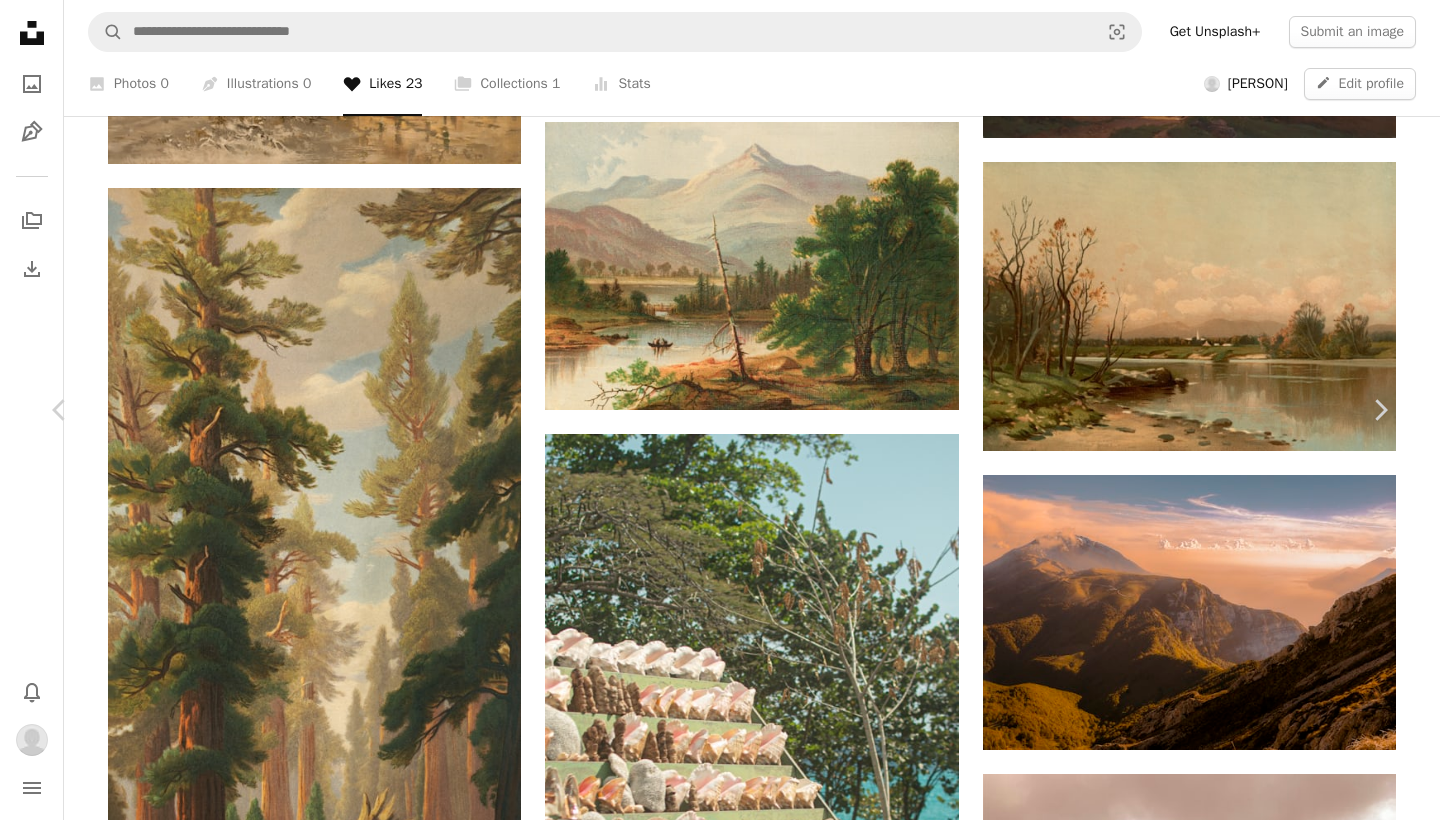 scroll, scrollTop: 943, scrollLeft: 0, axis: vertical 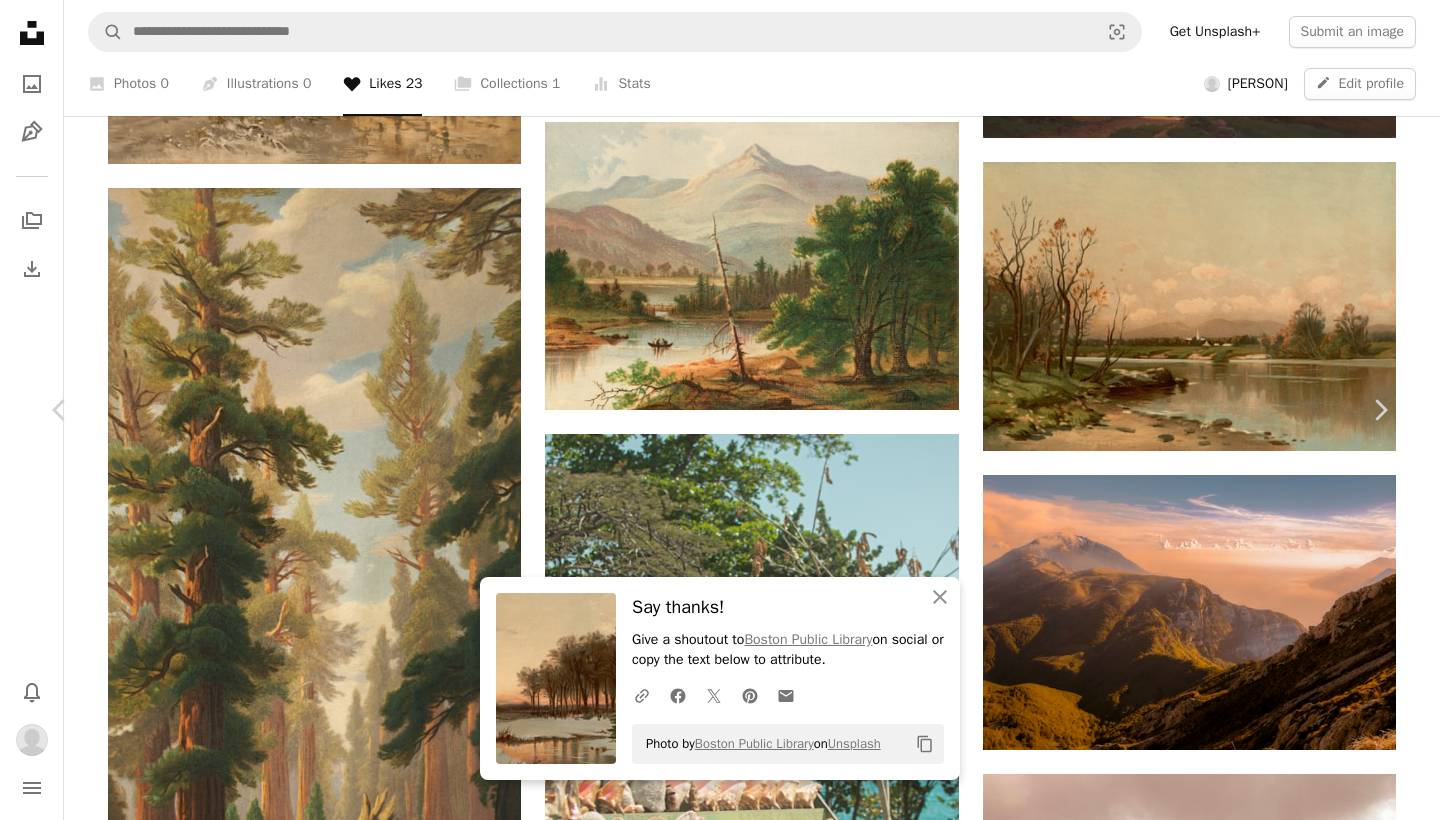 click on "An X shape Chevron left Chevron right An X shape Close Say thanks! Give a shoutout to [ORGANIZATION] on social or copy the text below to attribute. A URL sharing icon (chains) Facebook icon X (formerly Twitter) icon Pinterest icon An envelope Photo by [ORGANIZATION] on Unsplash
Copy content [ORGANIZATION] [ORGANIZATION] A heart A plus sign Edit image   Plus sign for Unsplash+ Download Chevron down Zoom in Views 21,684 Downloads 167 A forward-right arrow Share Info icon Info More Actions Title: Late autumn, Saco River Artist: [PERSON], [PERSON]–[PERSON] Publisher: L. Prang & Co. Name on Item: [INITIALS] Date: [DATE] https://www.digitalcommonwealth.org/search/commonwealth:vq27zn962 Read more Calendar outlined Published on  March 25, 2024 Camera Sinar AG, Sinarback 54 FW, Sinar m Safety Dual License:  Public Domain  &  Unsplash License trees river landscape painting nature painting nature art landscape art 19th century art art green painting outdoors  |" at bounding box center [720, 4047] 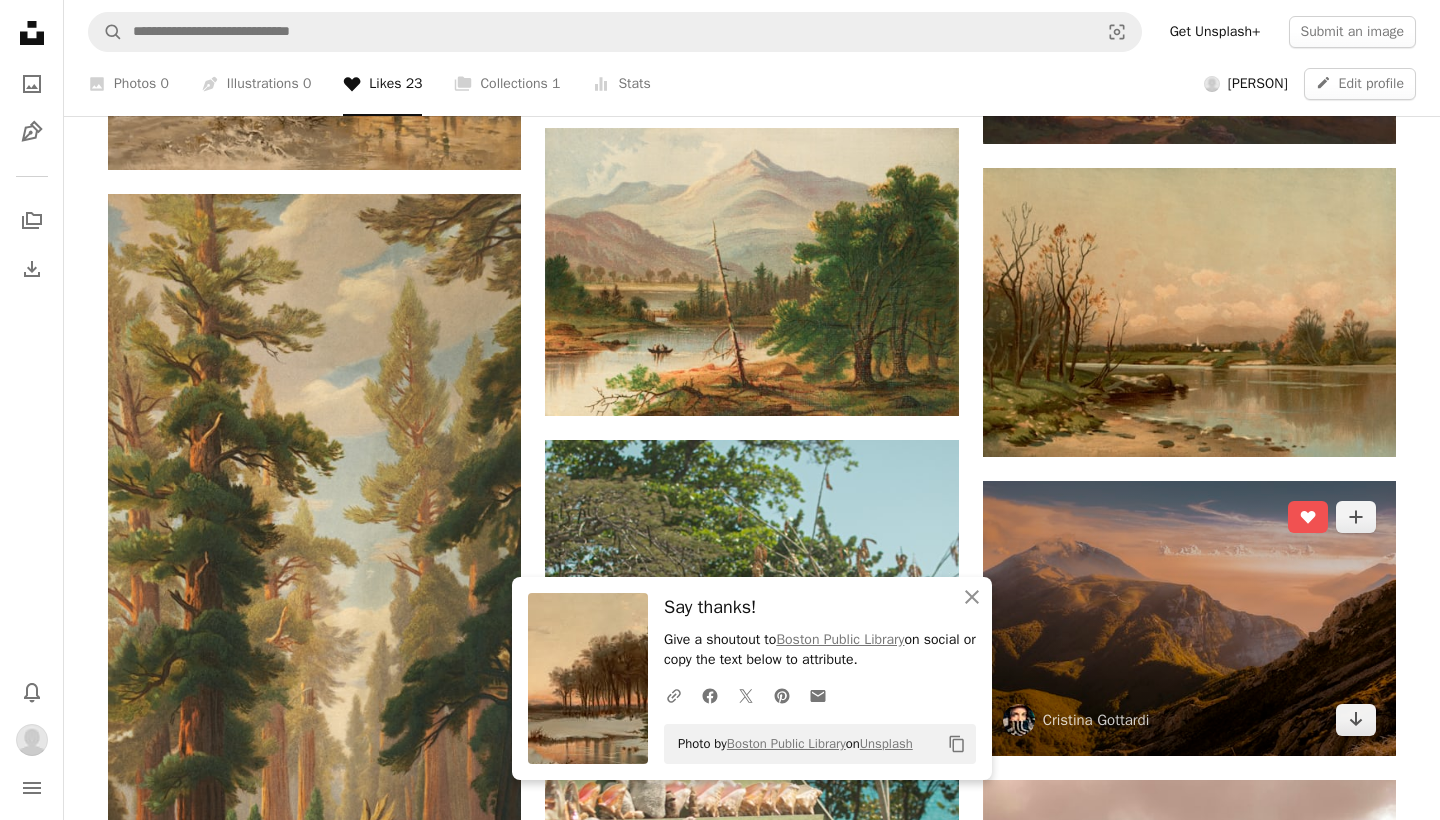 scroll, scrollTop: 1085, scrollLeft: 0, axis: vertical 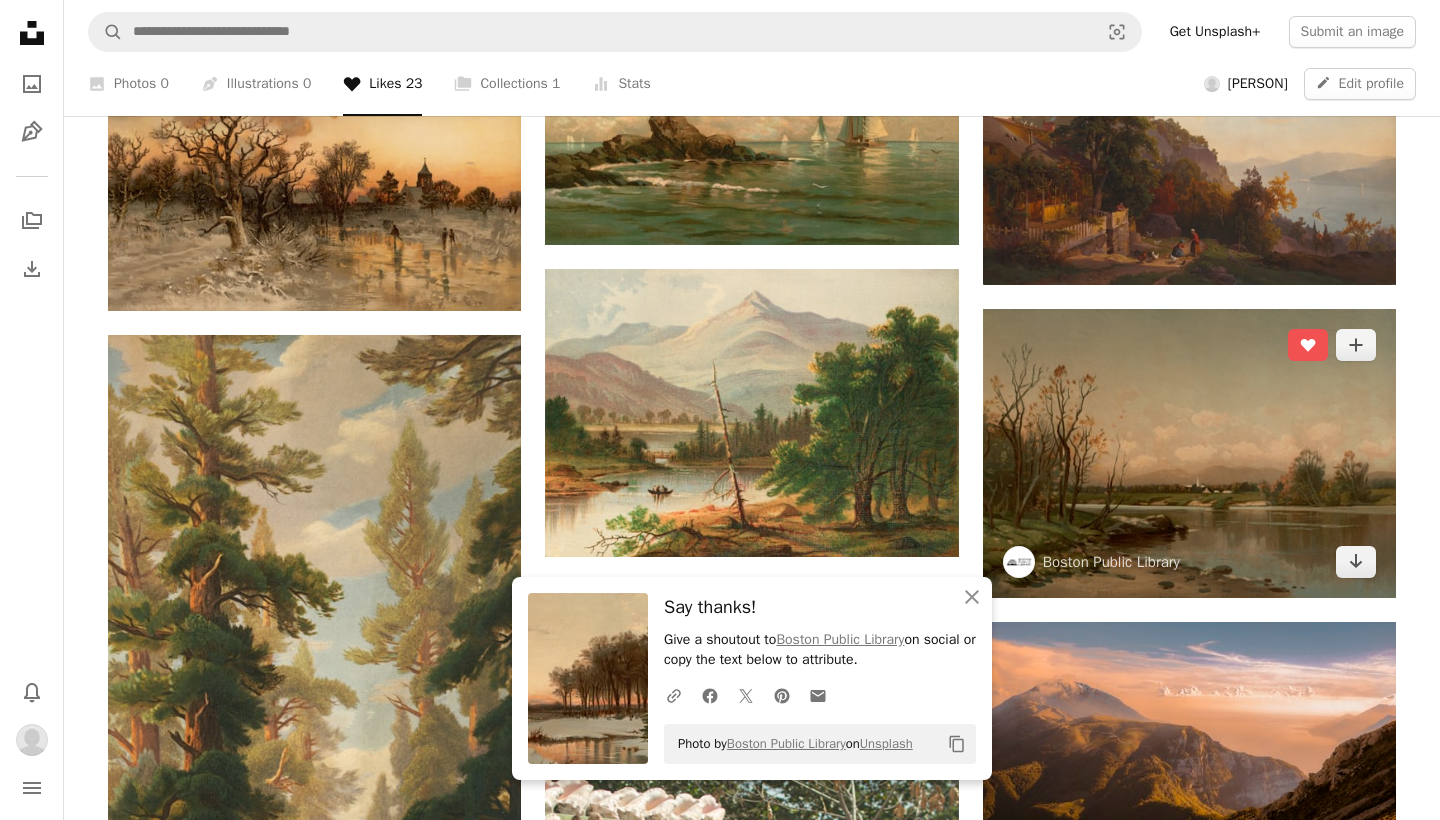 click at bounding box center [1189, 453] 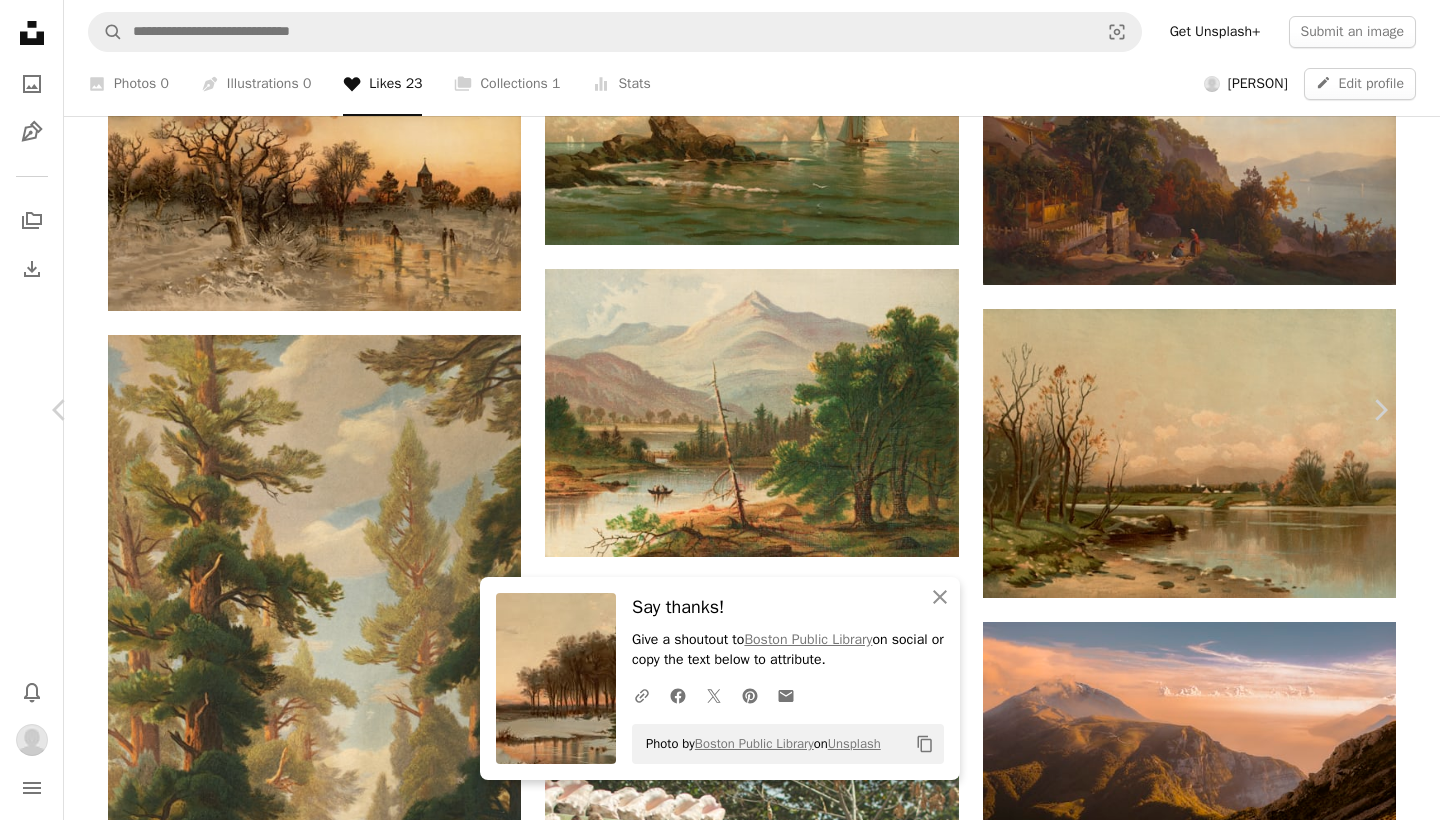 click on "Download" at bounding box center (1205, 3831) 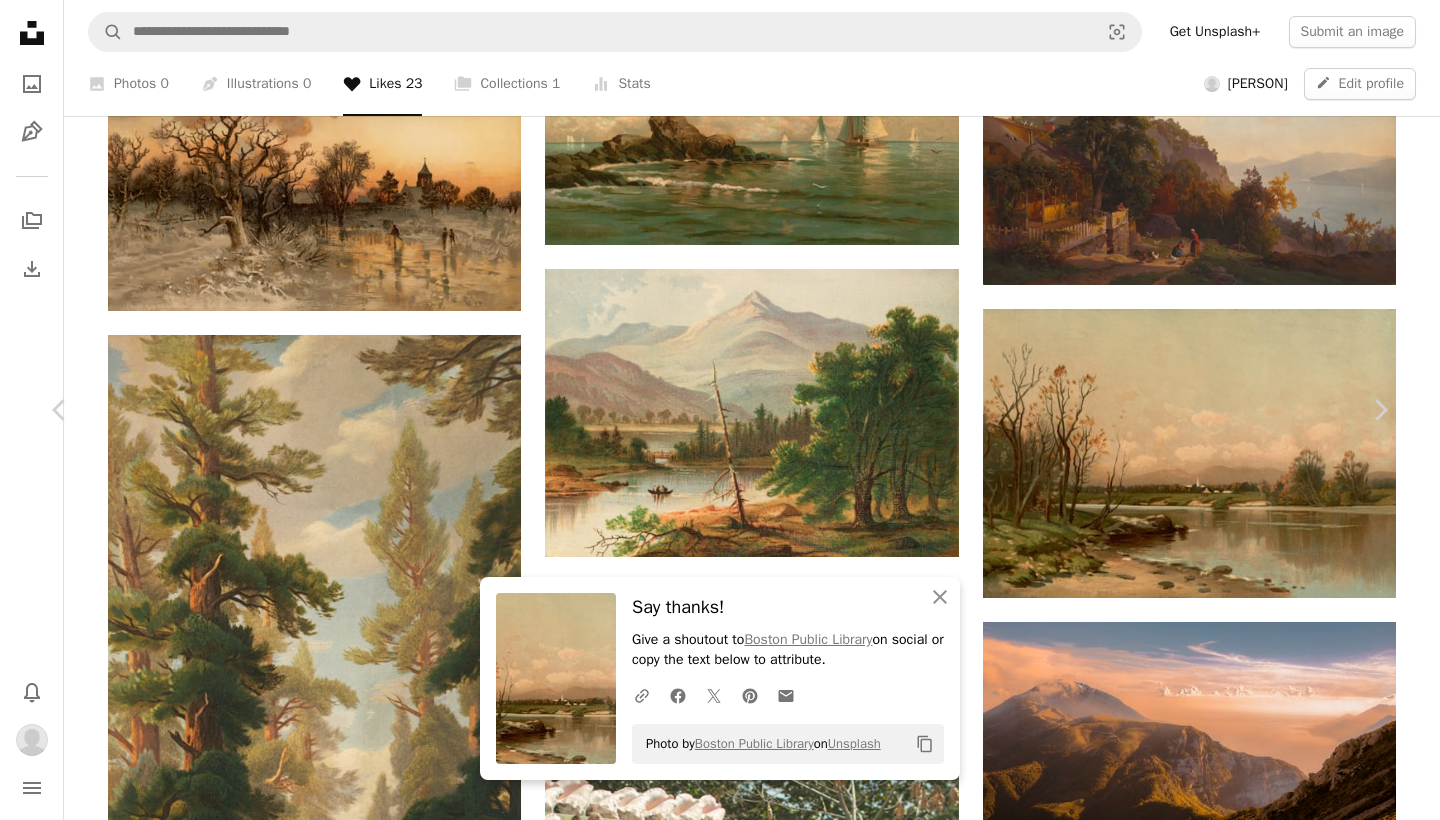 click on "An X shape Chevron left Chevron right An X shape Close Say thanks! Give a shoutout to [ORGANIZATION] on social or copy the text below to attribute. A URL sharing icon (chains) Facebook icon X (formerly Twitter) icon Pinterest icon An envelope Photo by [ORGANIZATION] on Unsplash
Copy content [ORGANIZATION] [ORGANIZATION] A heart A plus sign Edit image   Plus sign for Unsplash+ Download Chevron down Zoom in Views 48,788 Downloads 264 A forward-right arrow Share Info icon Info More Actions Title: Calm morning, Scituate, [STATE] Artist: [PERSON], [PERSON]–[PERSON] Publisher: L. Prang & Co. Name on Item: [INITIALS] Date: [DATE] https://www.digitalcommonwealth.org/search/commonwealth:vq27zp020 Read more Calendar outlined Published on  March 21, 2024 Camera Sinar AG, Sinarback 54 FW, Sinar m Safety Dual License:  Public Domain  &  Unsplash License artwork nature art landscape art 19th century art art painting brown outdoors Browse premium related images on iStock  |" at bounding box center [720, 4194] 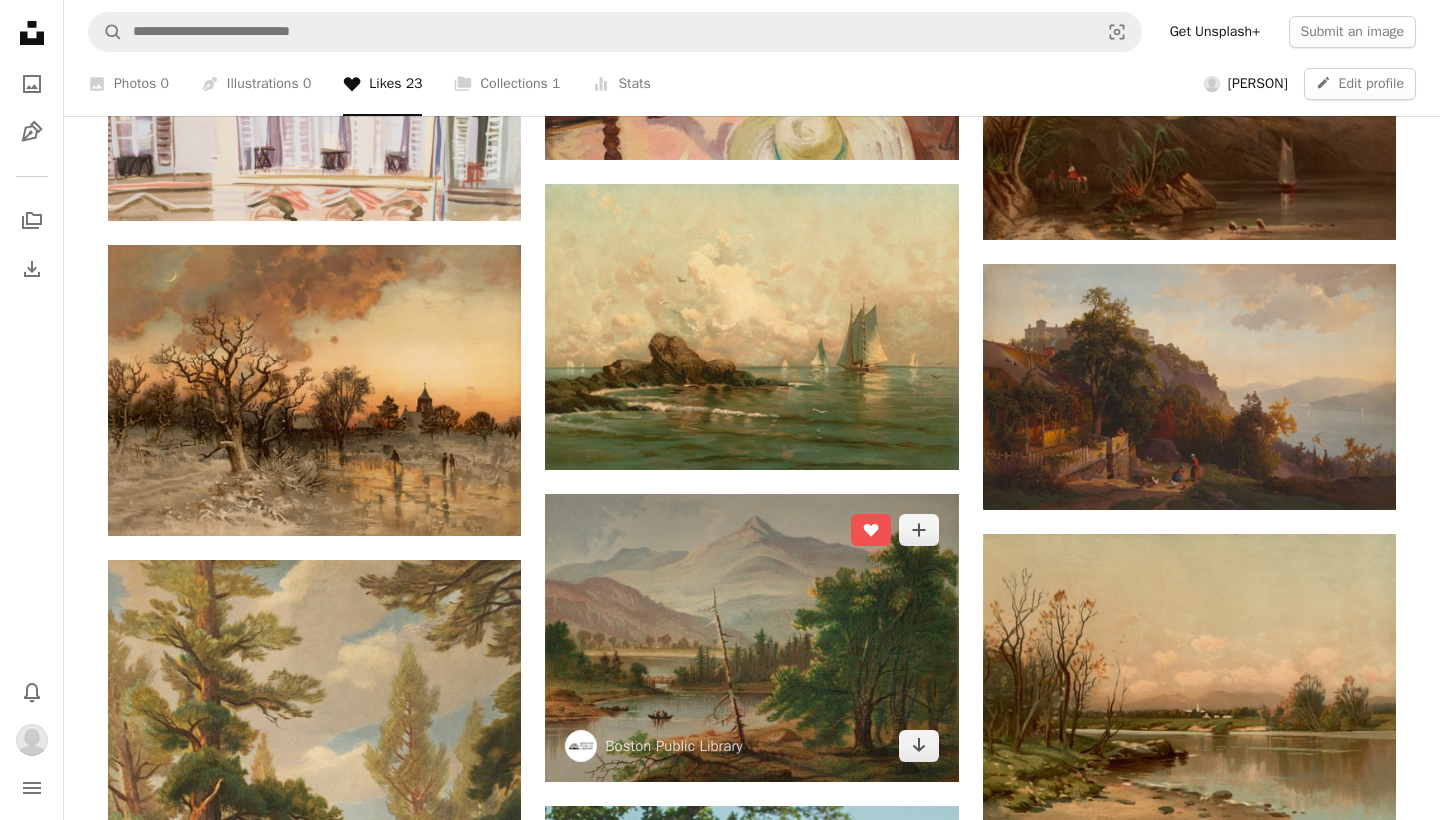 scroll, scrollTop: 853, scrollLeft: 0, axis: vertical 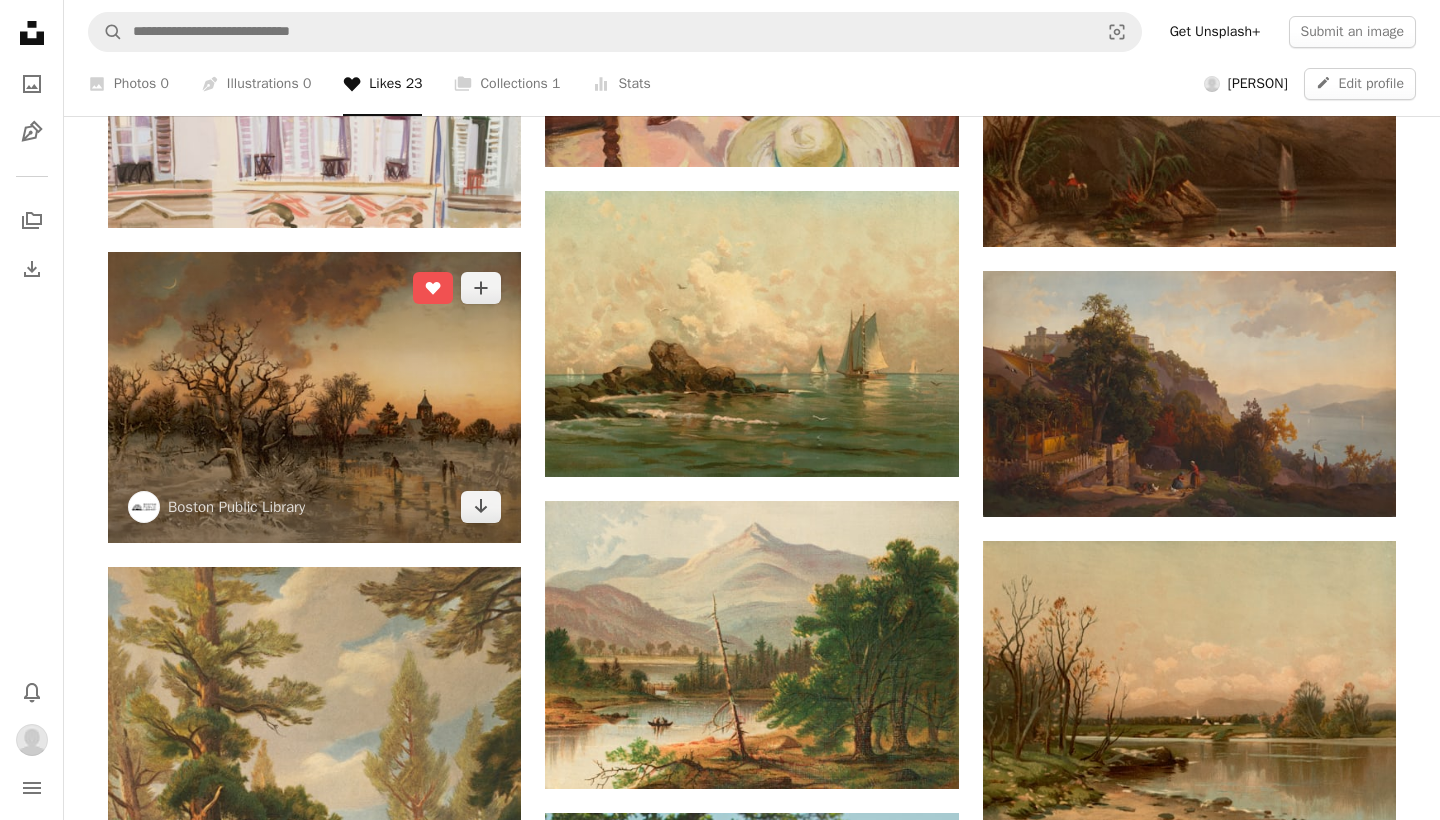 click at bounding box center (314, 397) 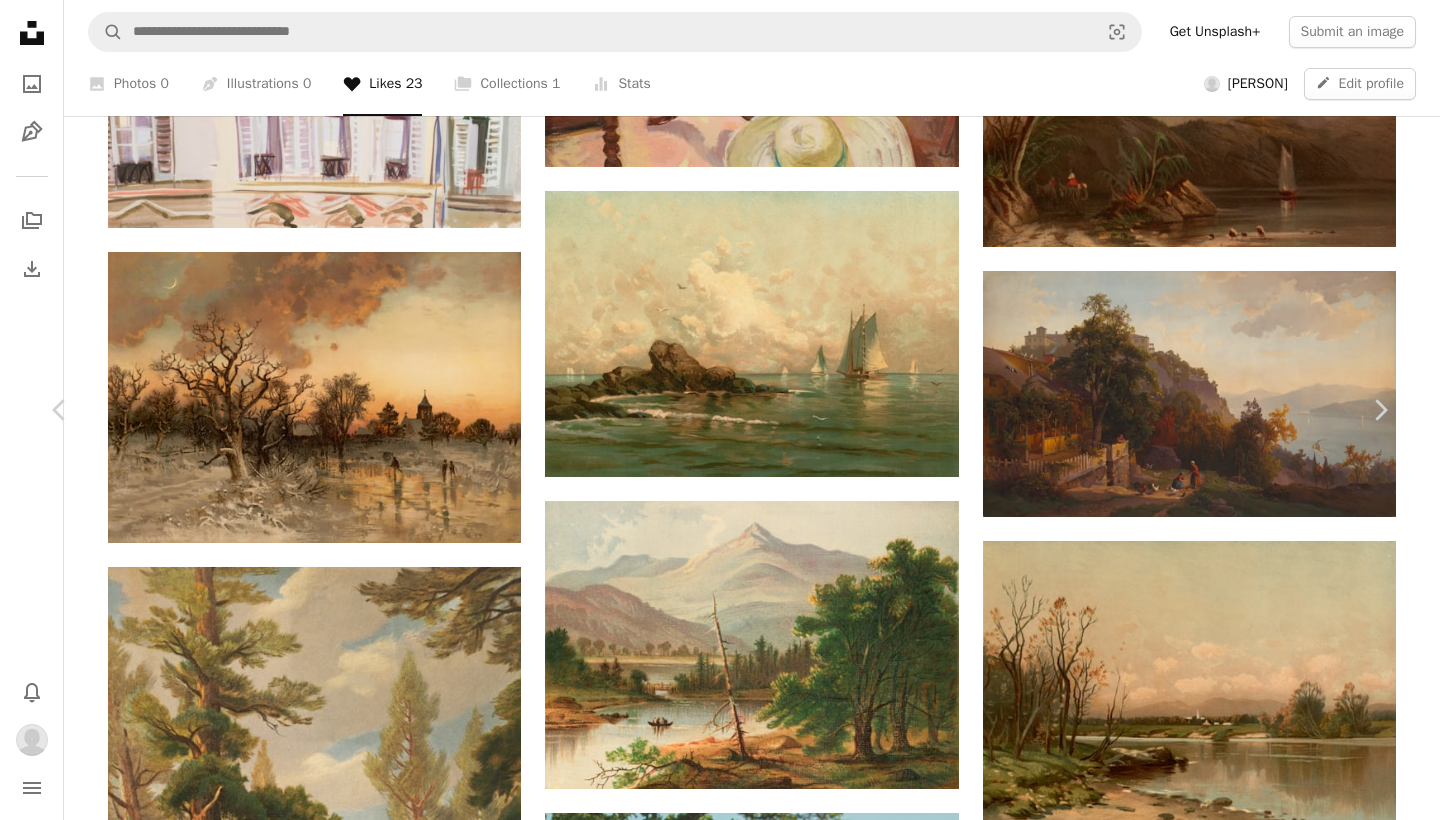 click on "Download" at bounding box center [1205, 4063] 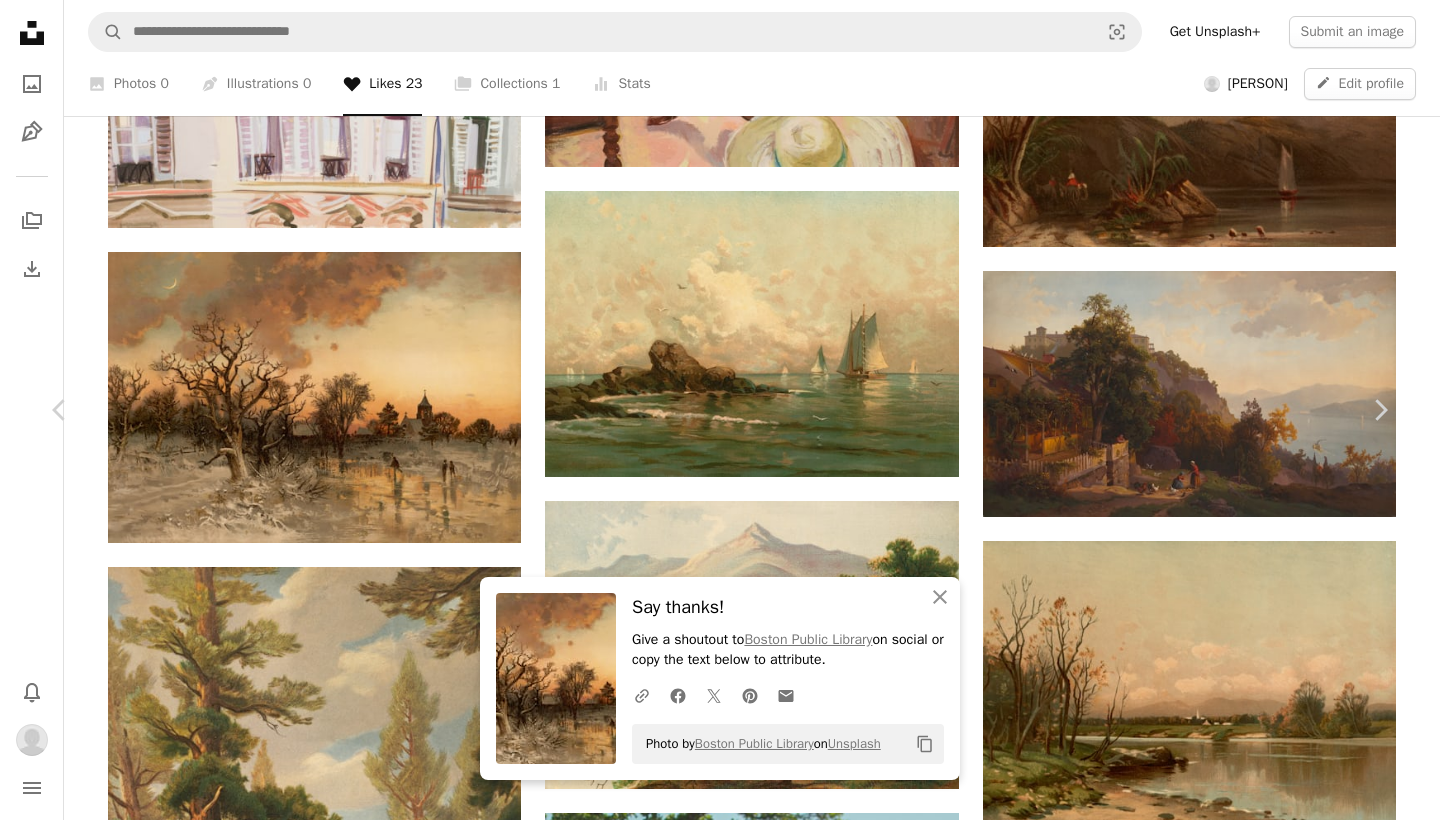 scroll, scrollTop: 1595, scrollLeft: 0, axis: vertical 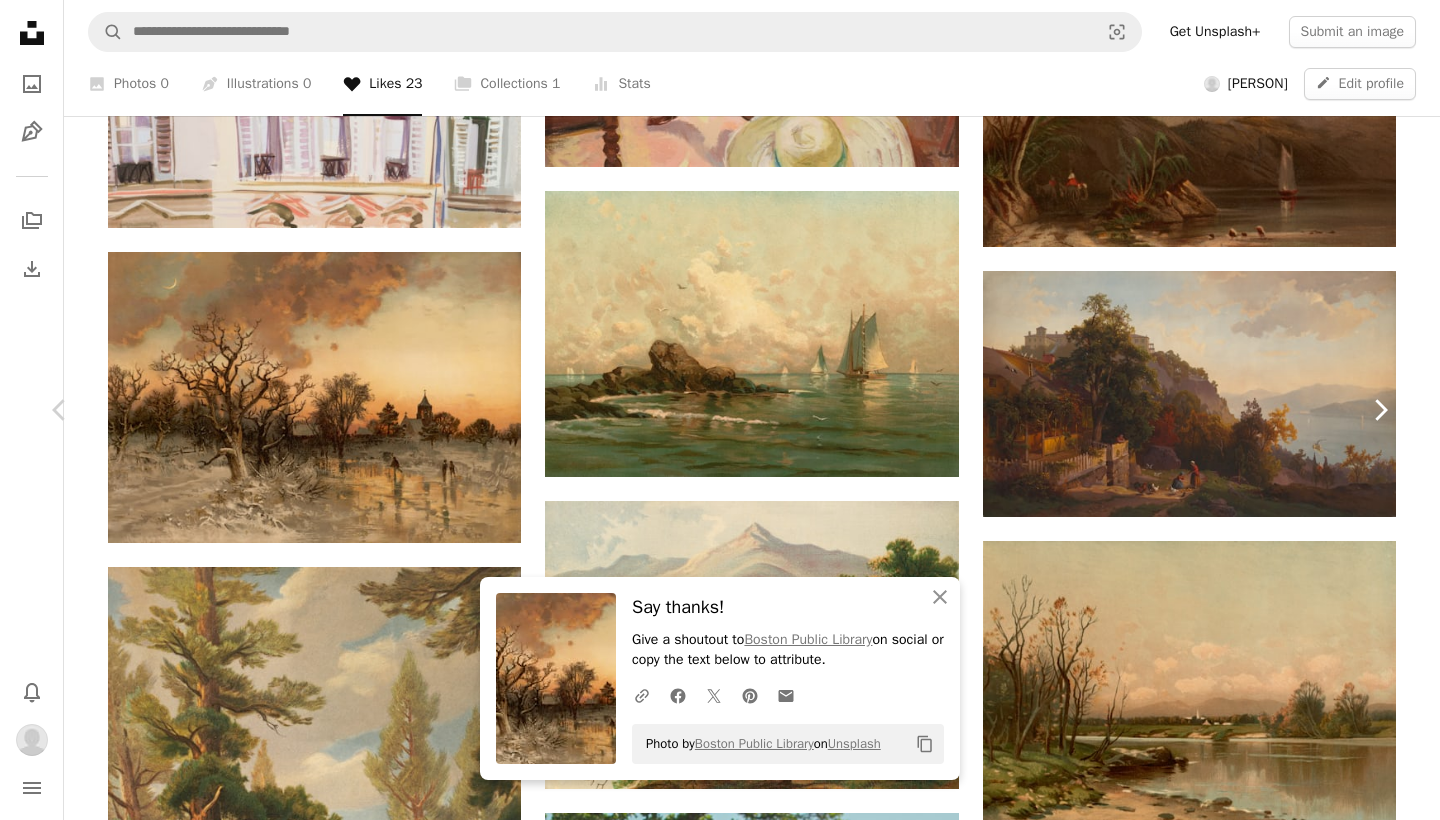 click on "Chevron right" at bounding box center (1380, 410) 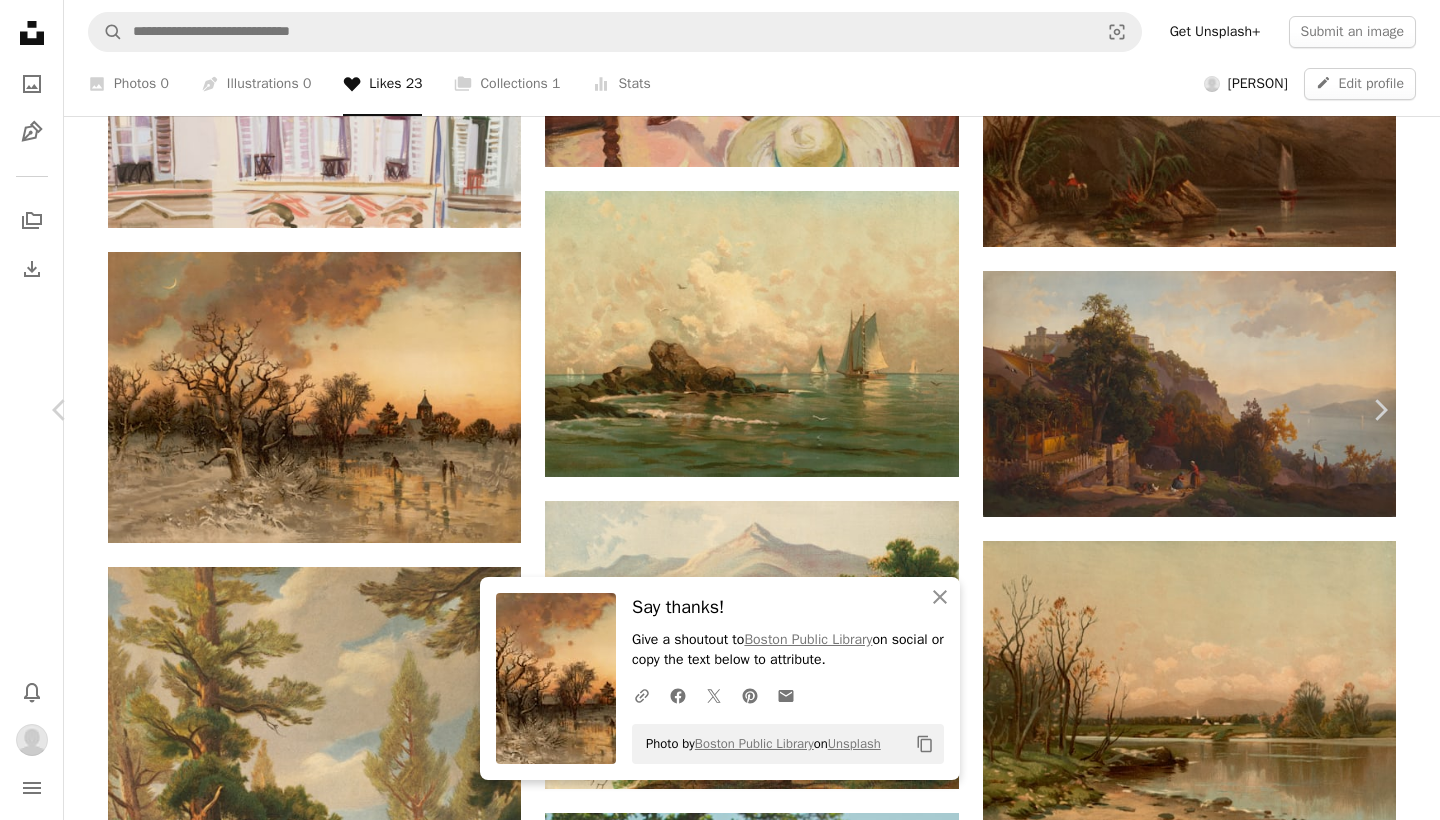 click on "An X shape Chevron left Chevron right An X shape Close Say thanks! Give a shoutout to  [ORGANIZATION]  on social or copy the text below to attribute. A URL sharing icon (chains) Facebook icon X (formerly Twitter) icon Pinterest icon An envelope Photo by  [ORGANIZATION]  on  Unsplash
Copy content [ORGANIZATION] [ORGANIZATION] A heart A plus sign Edit image   Plus sign for Unsplash+ Download Chevron down Zoom in Views 35,455 Downloads 190 A forward-right arrow Share Info icon Info More Actions Title: Chocorua Lake Artist: Wilkie, Robert D., 1828-1903 Publisher: L. Prang & Co. Name on Item: Wilkie Date: [DATE] https://www.digitalcommonwealth.org/search/commonwealth:k643b209f Read more Calendar outlined Published on  March 21, 2024 Camera Sinar AG, Sinarback 54 FW, Sinar m Safety Dual License:  Public Domain  &  Unsplash License artwork nature art landscape art 19th century art forest land art human painting purple scenery boat brown outdoors vegetation woodland  |" at bounding box center (720, 4426) 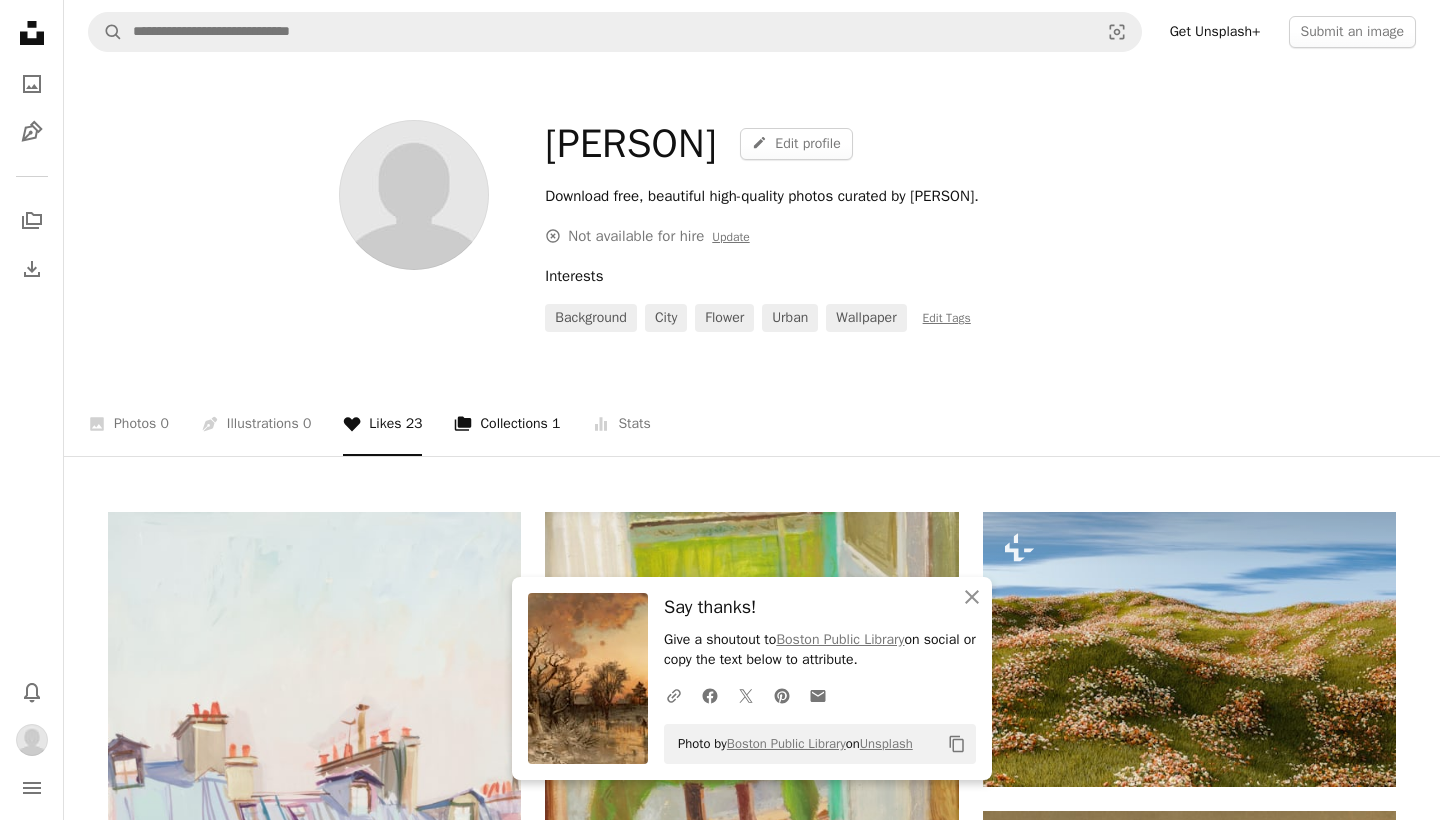 scroll, scrollTop: 0, scrollLeft: 0, axis: both 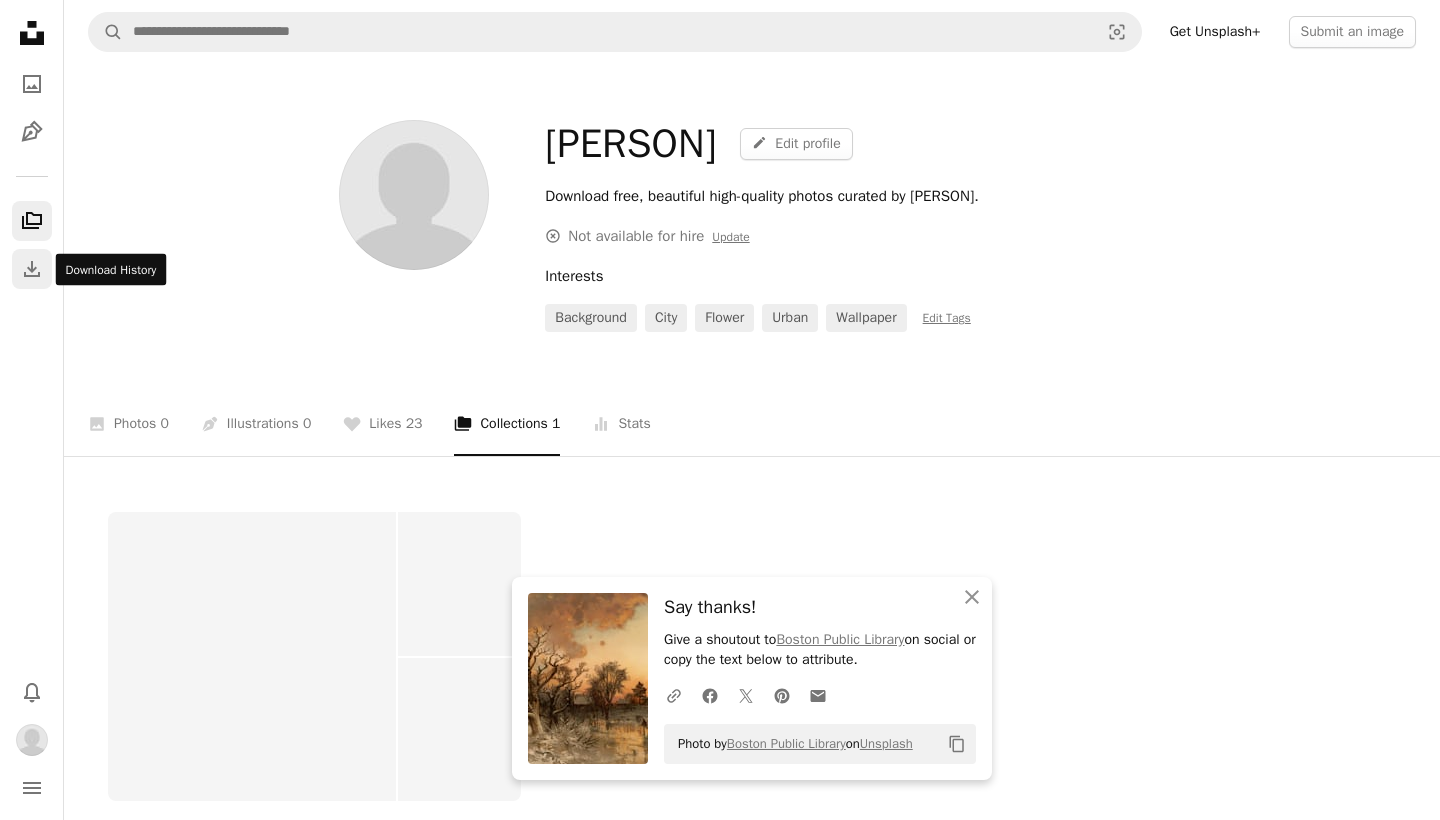 click on "Download" 